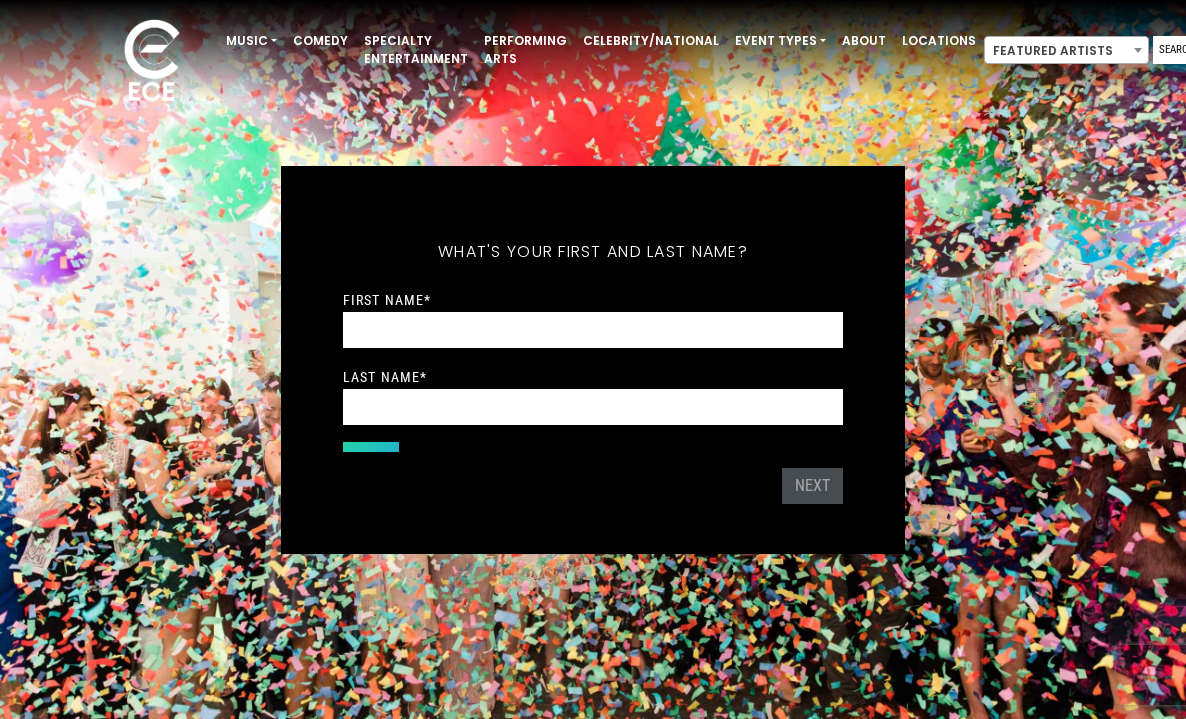 scroll, scrollTop: 0, scrollLeft: 0, axis: both 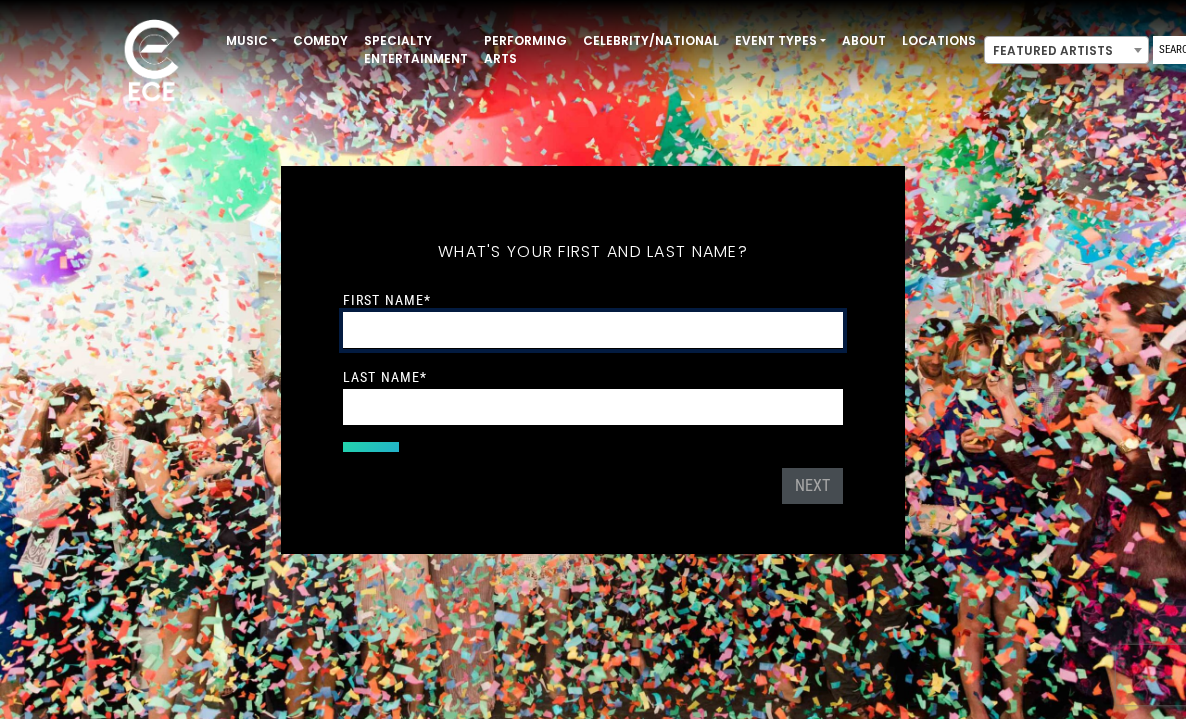 click on "First Name *" at bounding box center [593, 330] 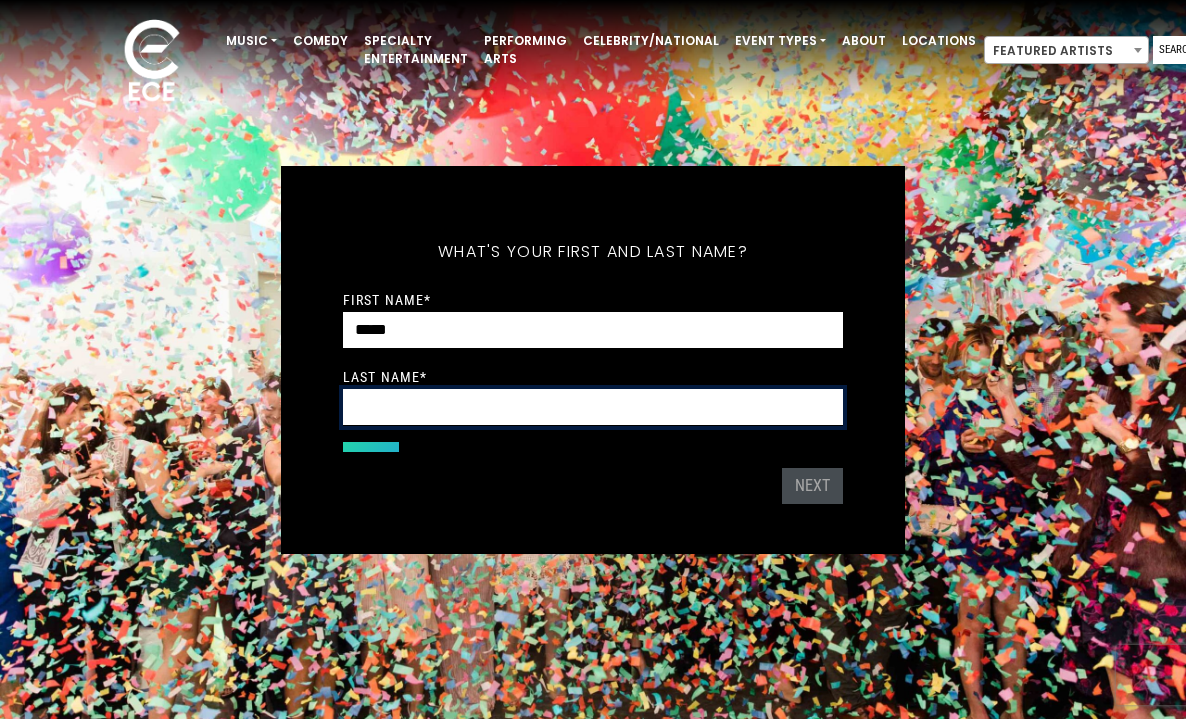 type on "*******" 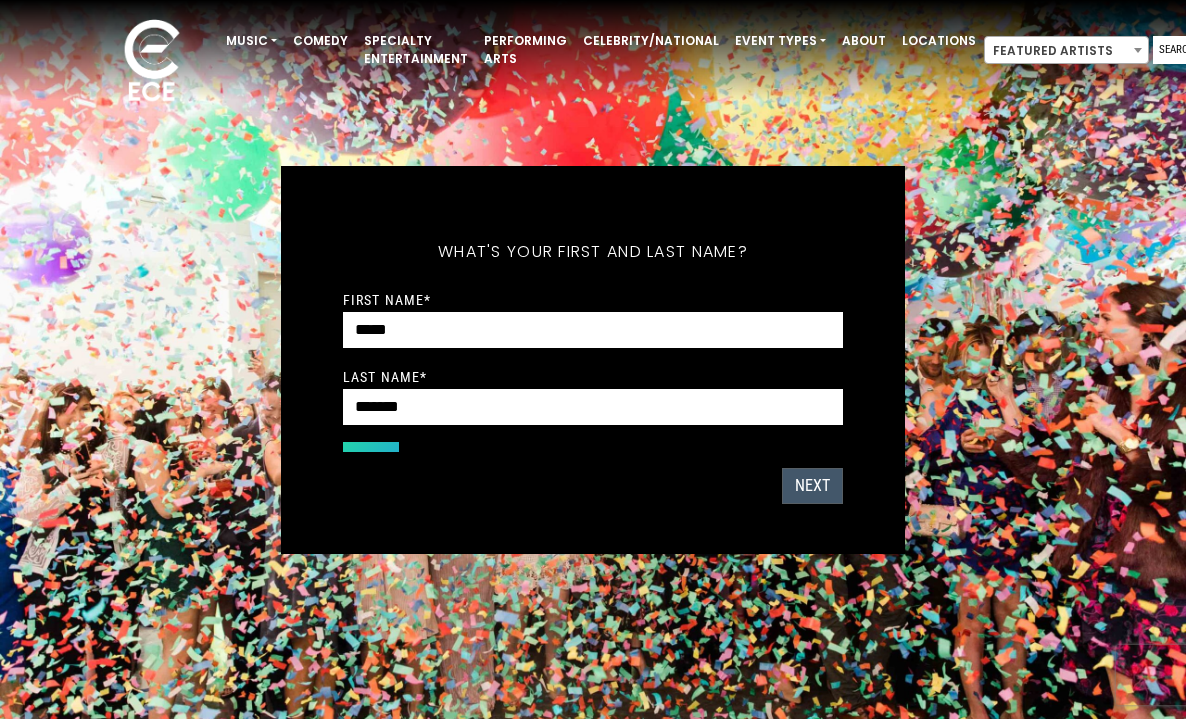 click on "Next" at bounding box center (812, 486) 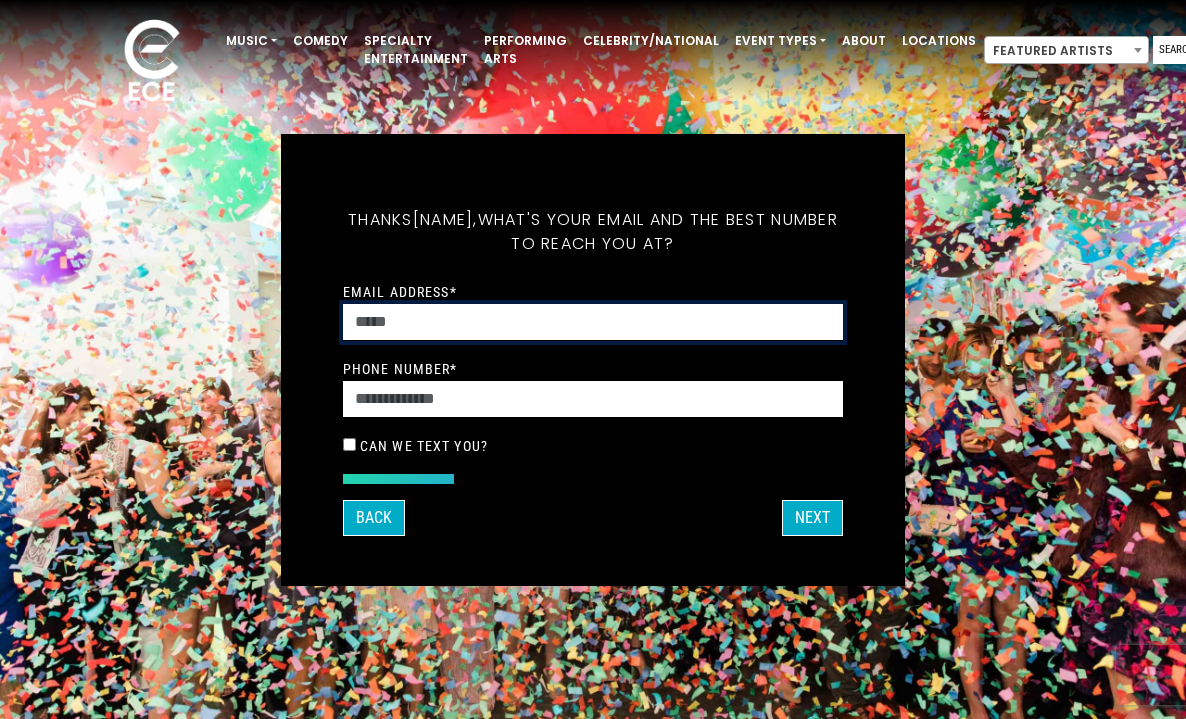 click on "Email Address *" at bounding box center [593, 322] 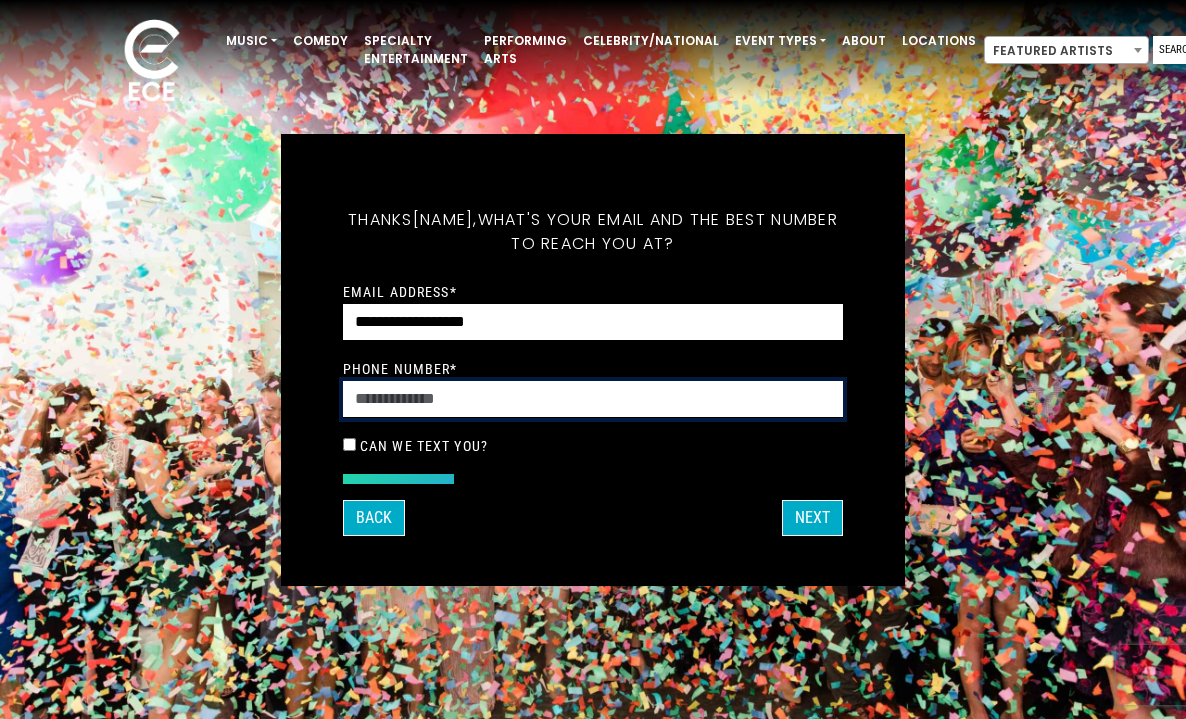 type on "**********" 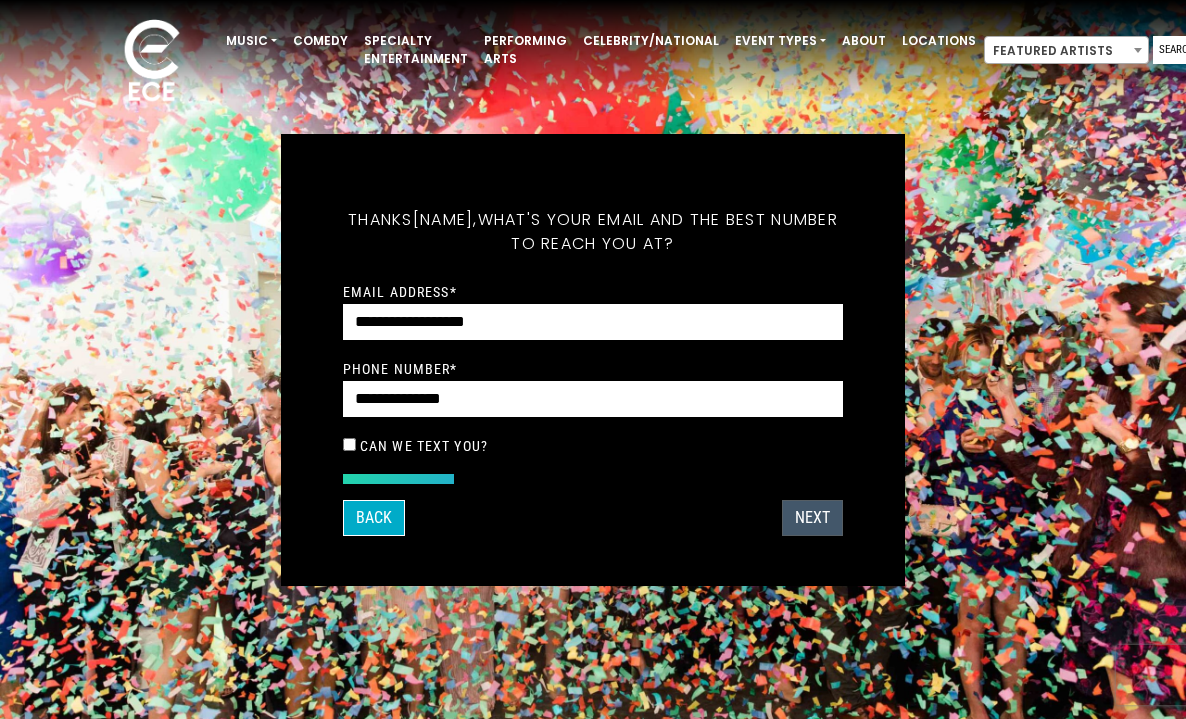 click on "Next" at bounding box center [812, 518] 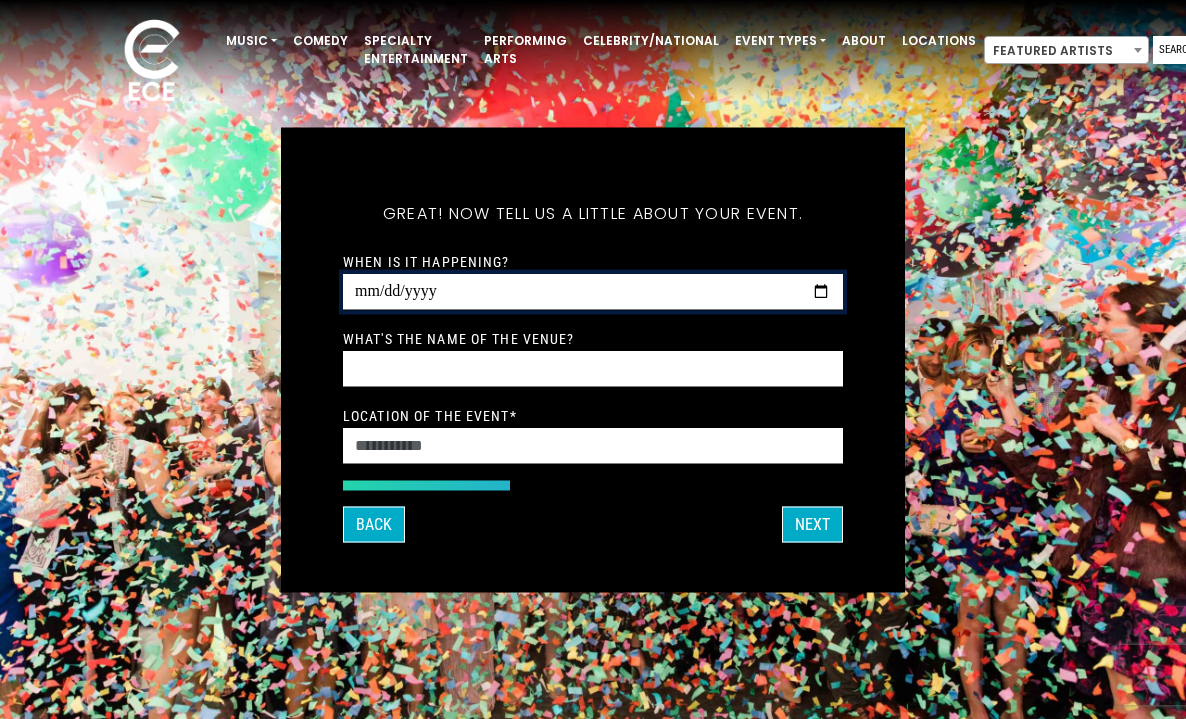 click on "When is it happening?" at bounding box center [593, 291] 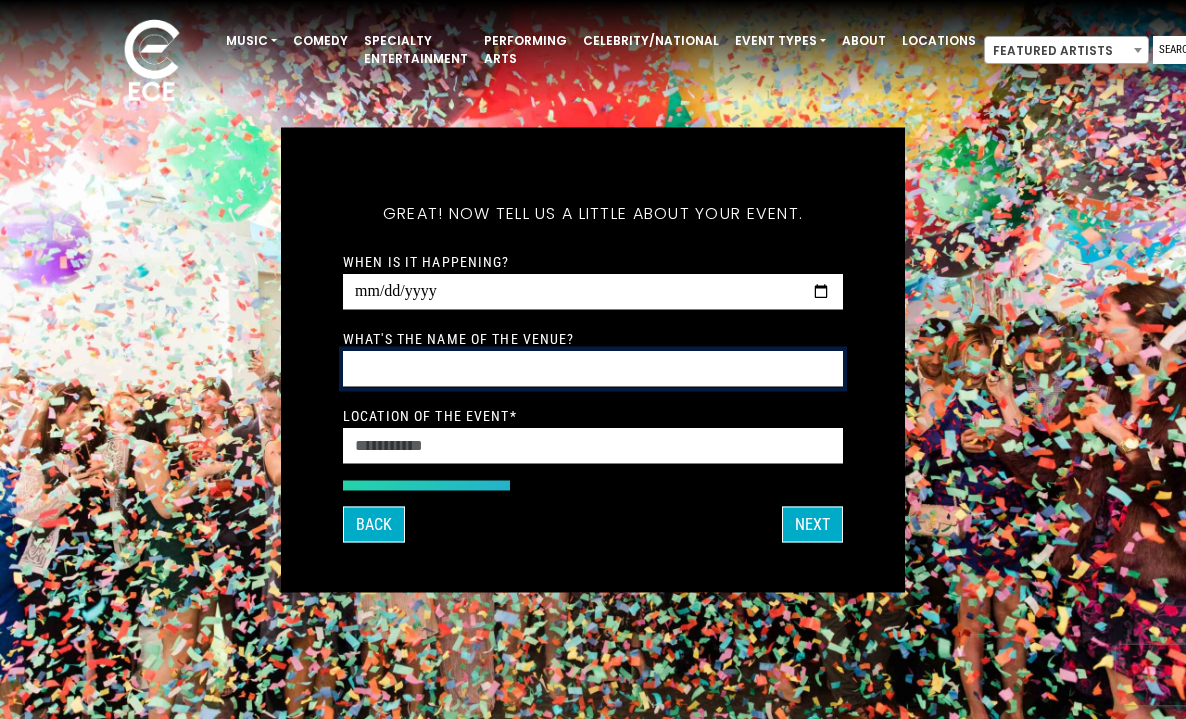 click on "What's the name of the venue?" at bounding box center [593, 368] 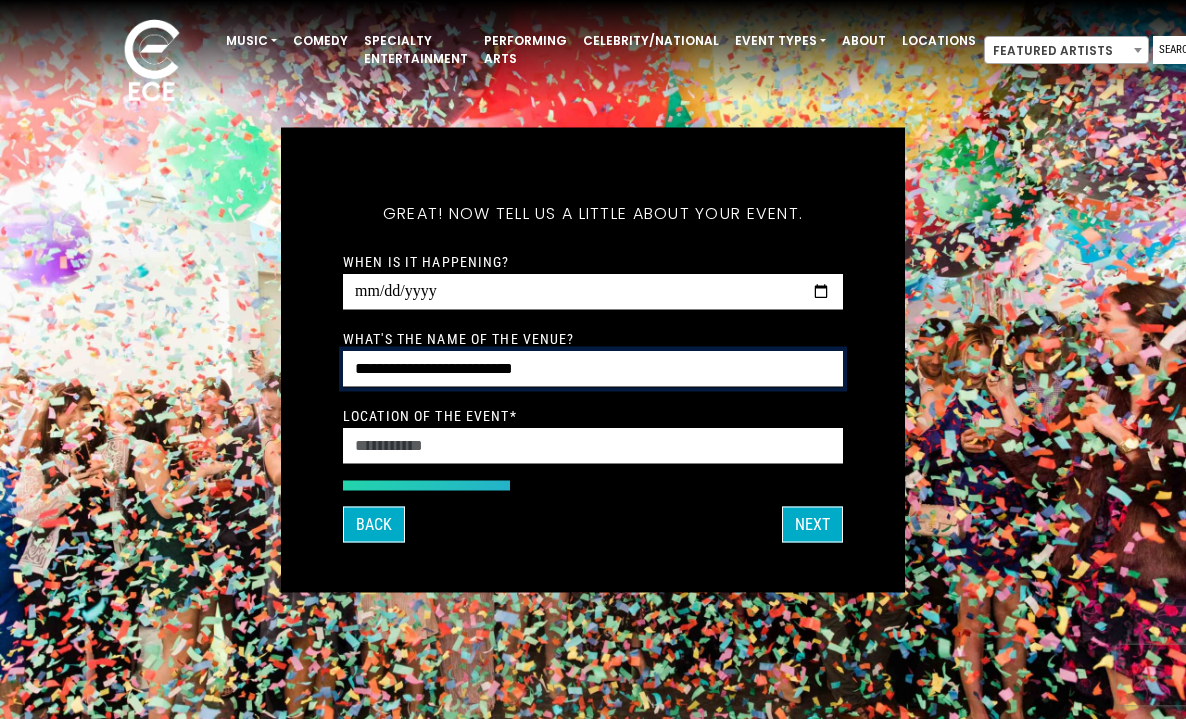 type on "**********" 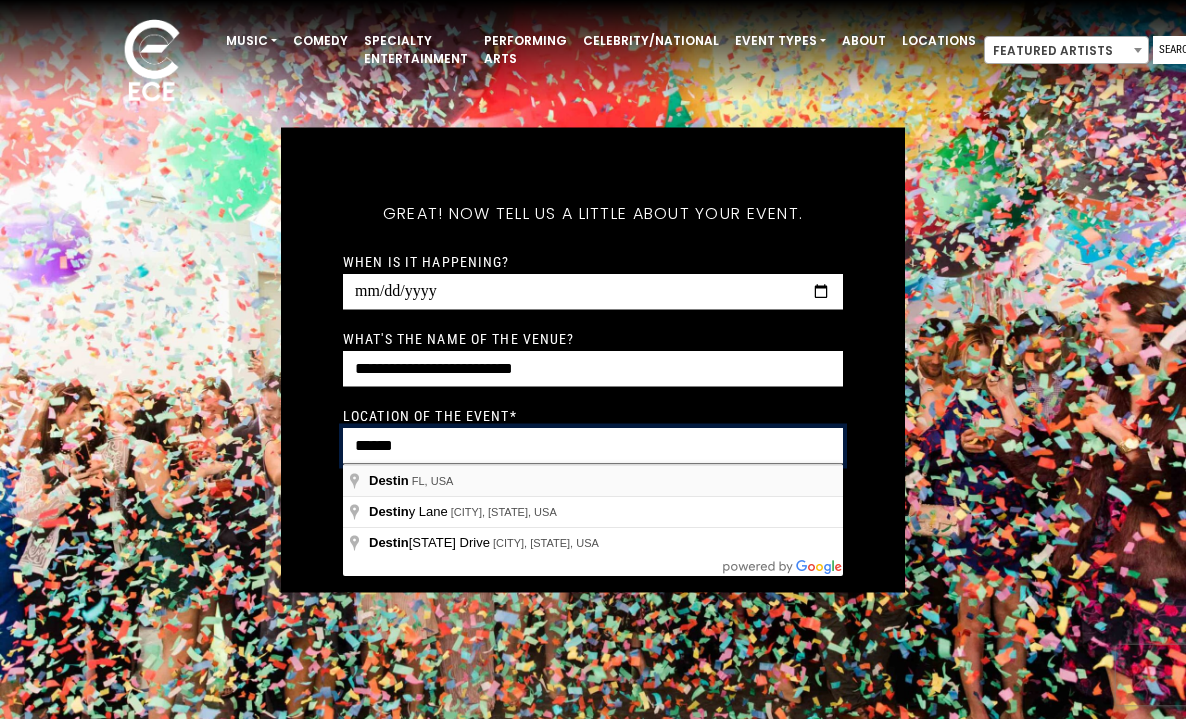 type on "******" 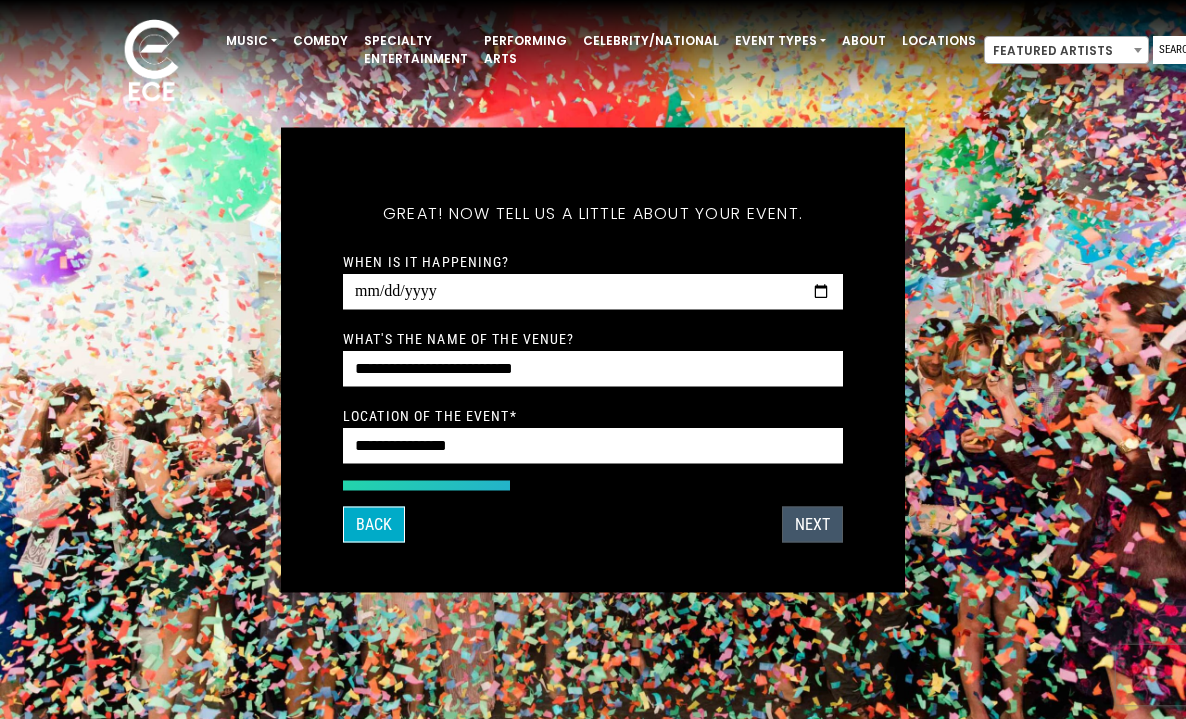 click on "Next" at bounding box center (812, 524) 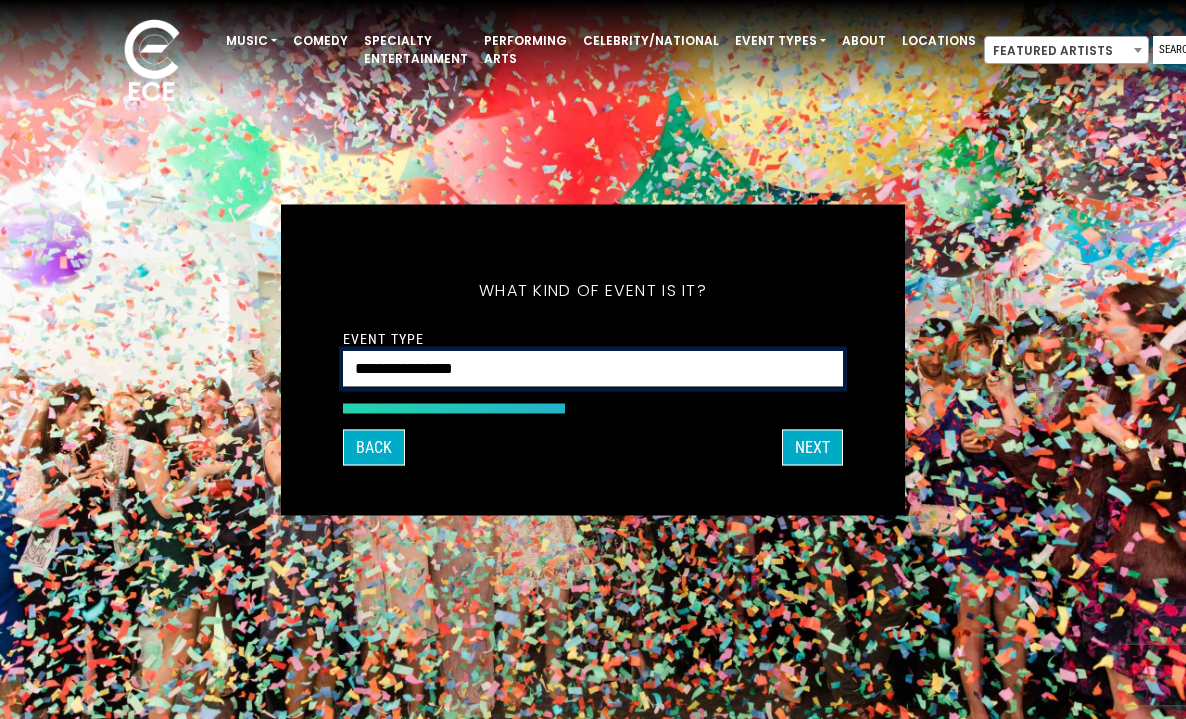 click on "**********" at bounding box center (593, 368) 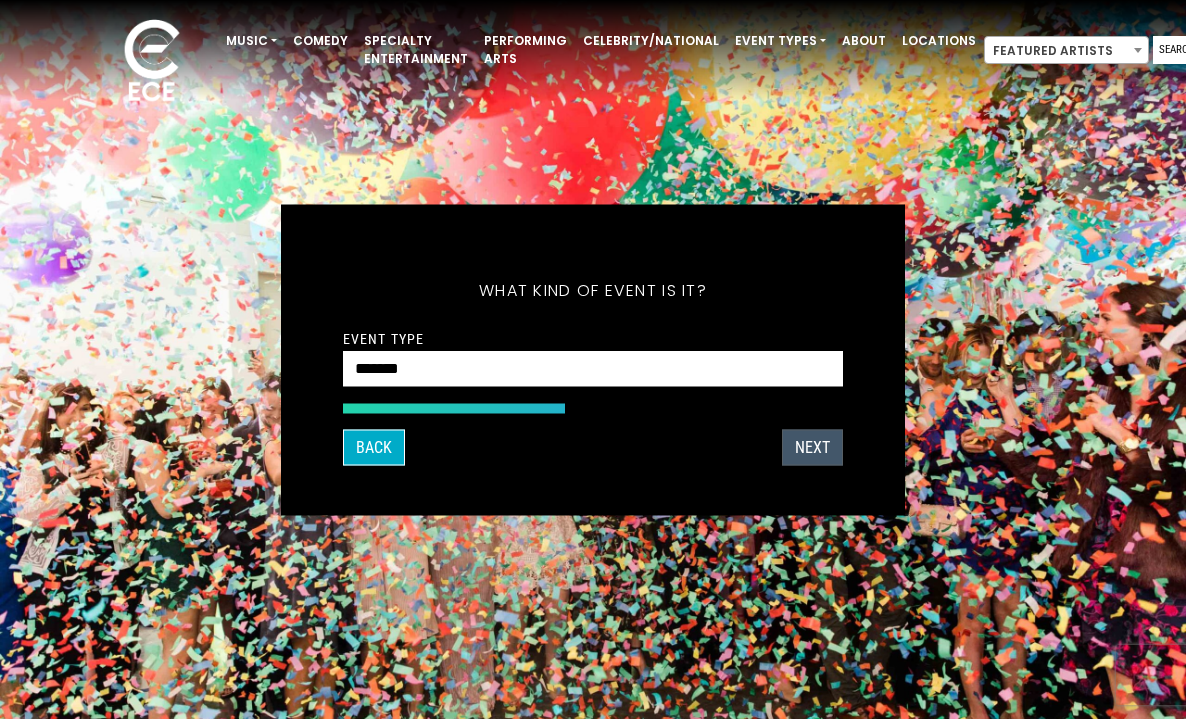 click on "Next" at bounding box center [812, 447] 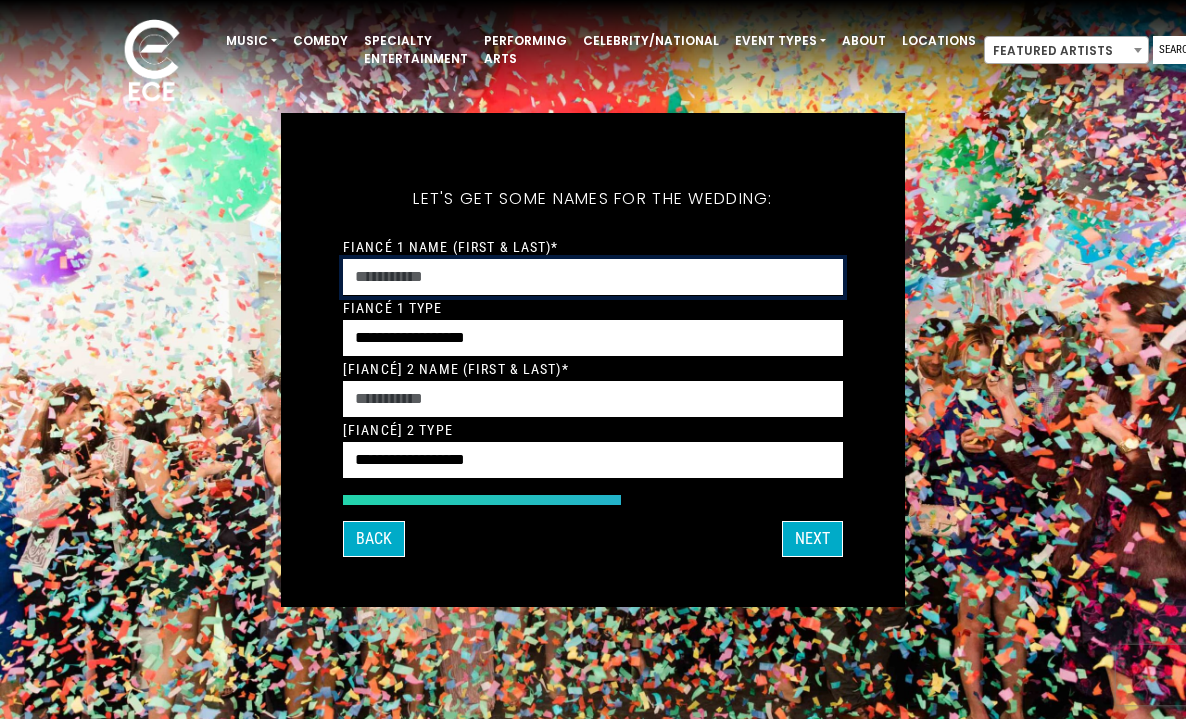 click on "Fiancé 1 Name (First & Last)*" at bounding box center [593, 277] 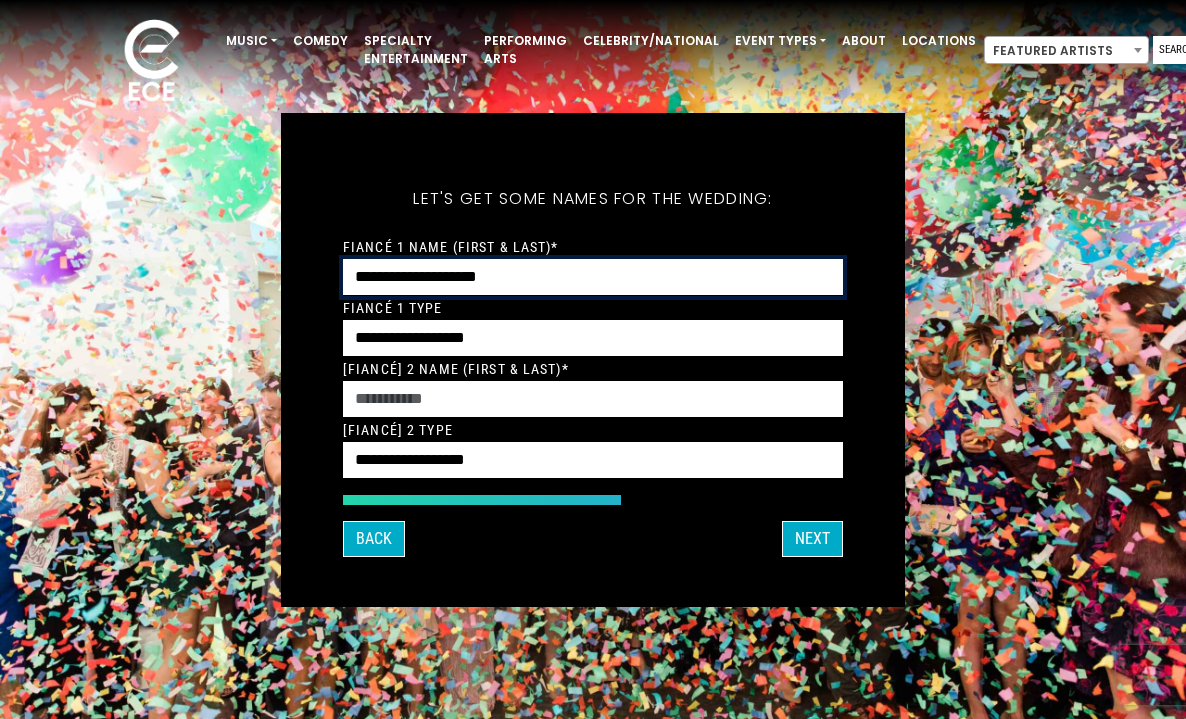 type on "**********" 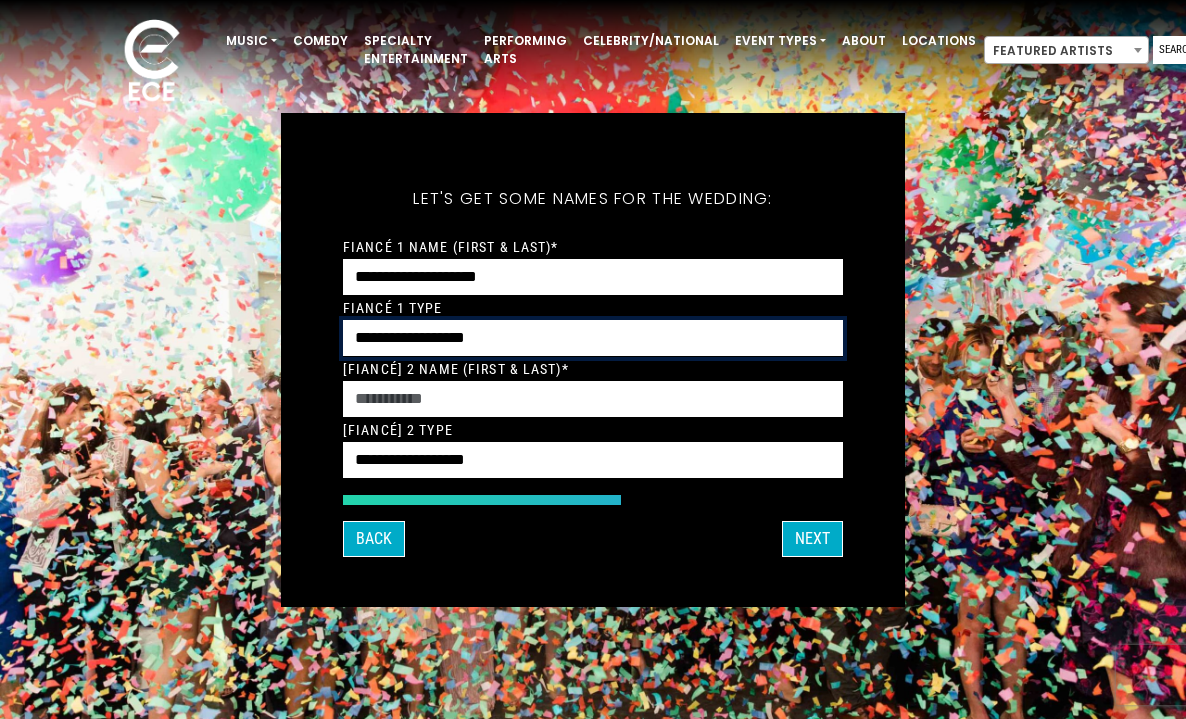 click on "**********" at bounding box center (593, 338) 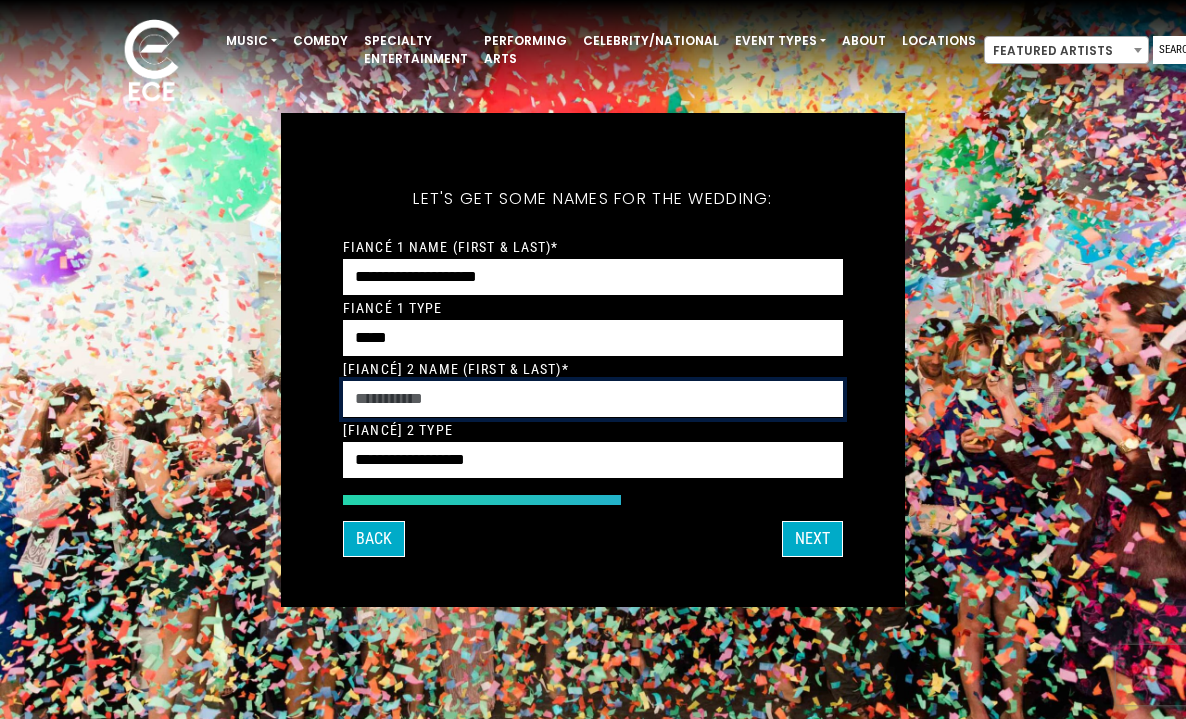 click on "[Fiancé] 2 Name (First & Last)*" at bounding box center [593, 399] 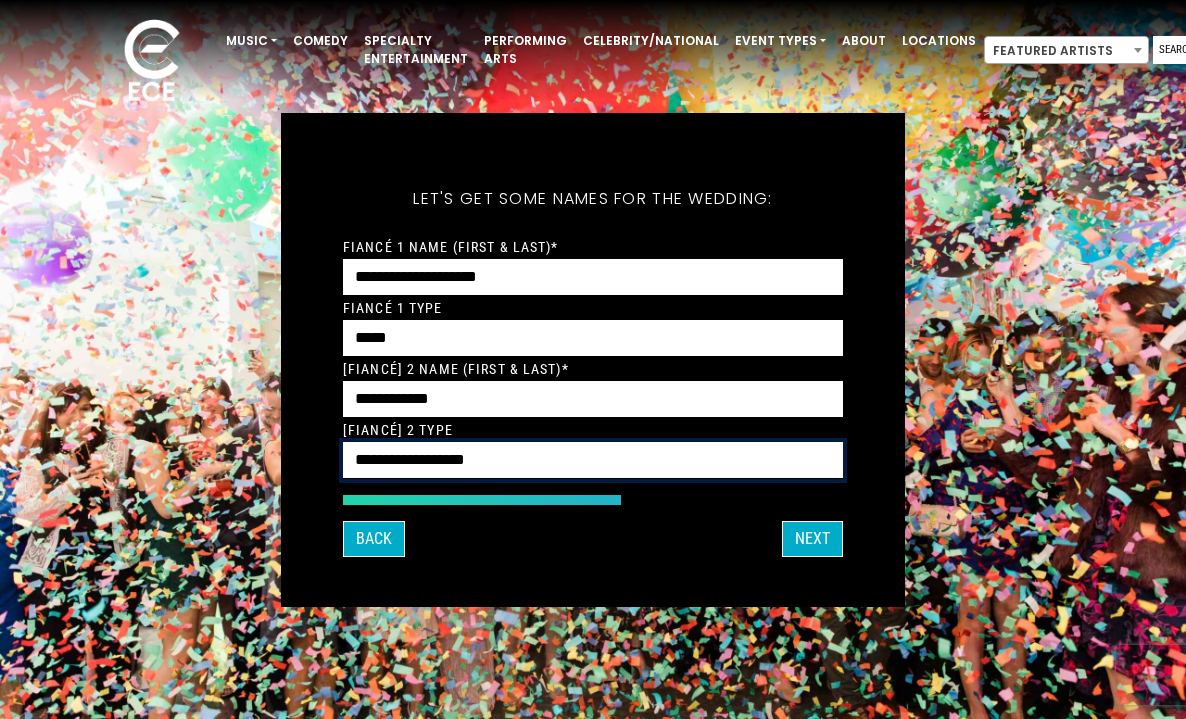 click on "**********" at bounding box center [593, 460] 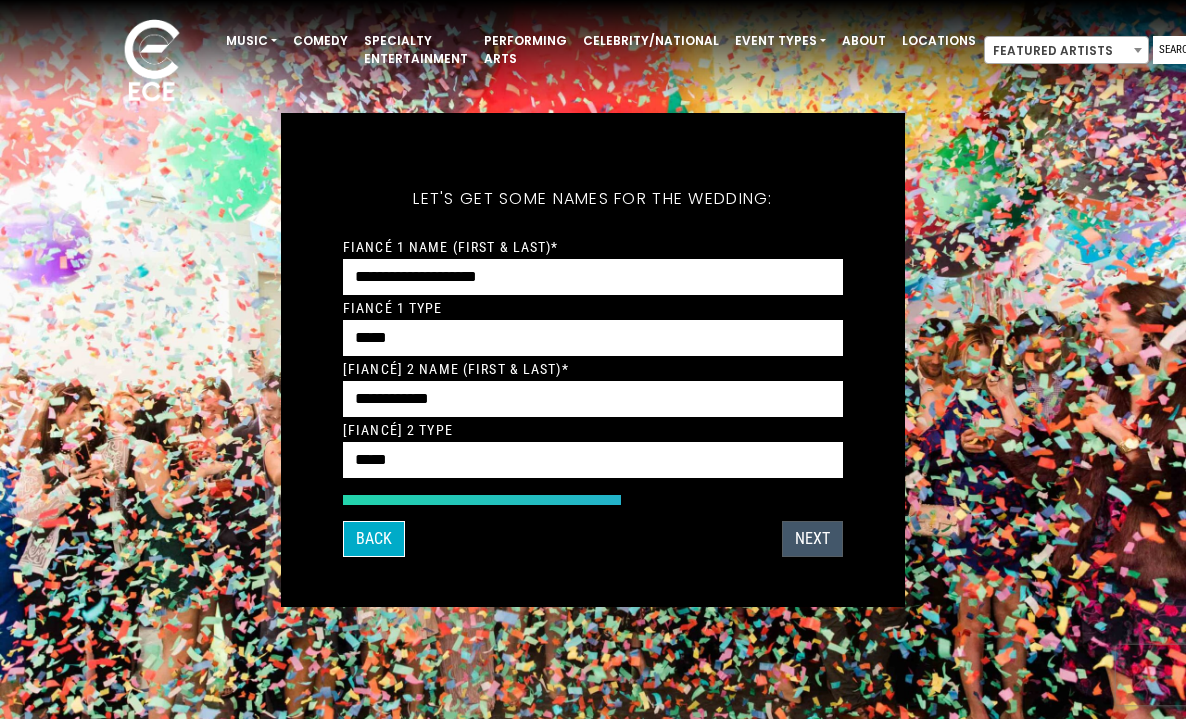 click on "Next" at bounding box center (812, 539) 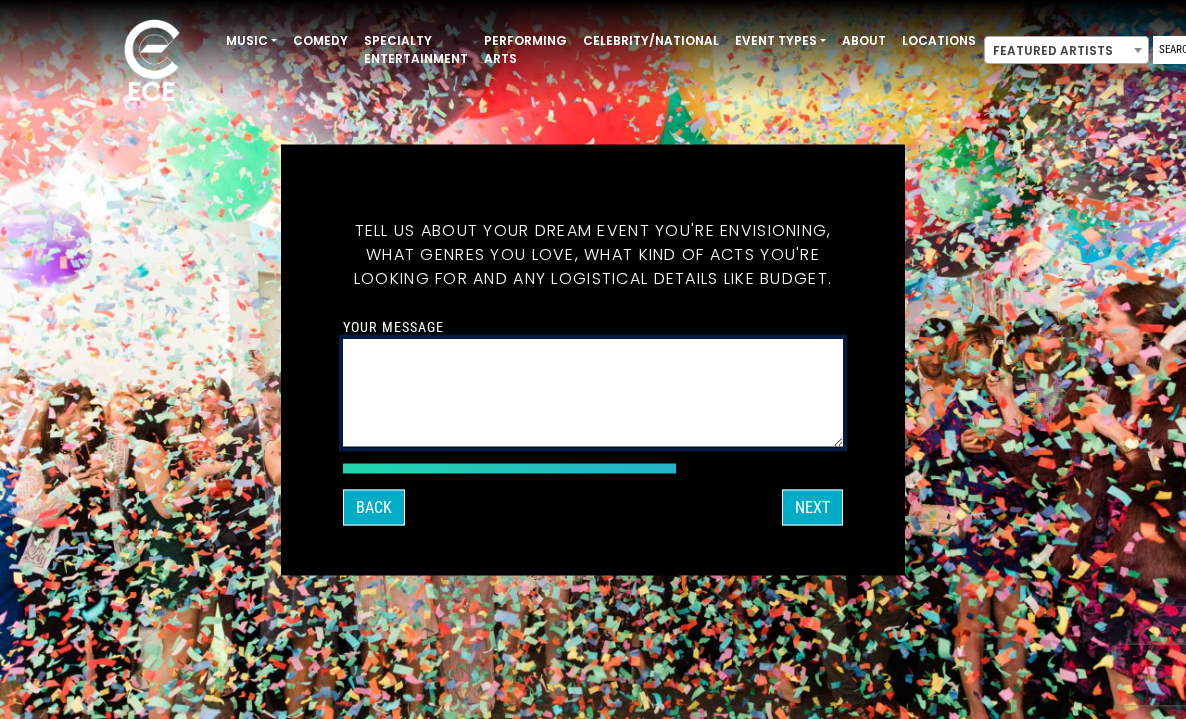 click on "Your message" at bounding box center (593, 392) 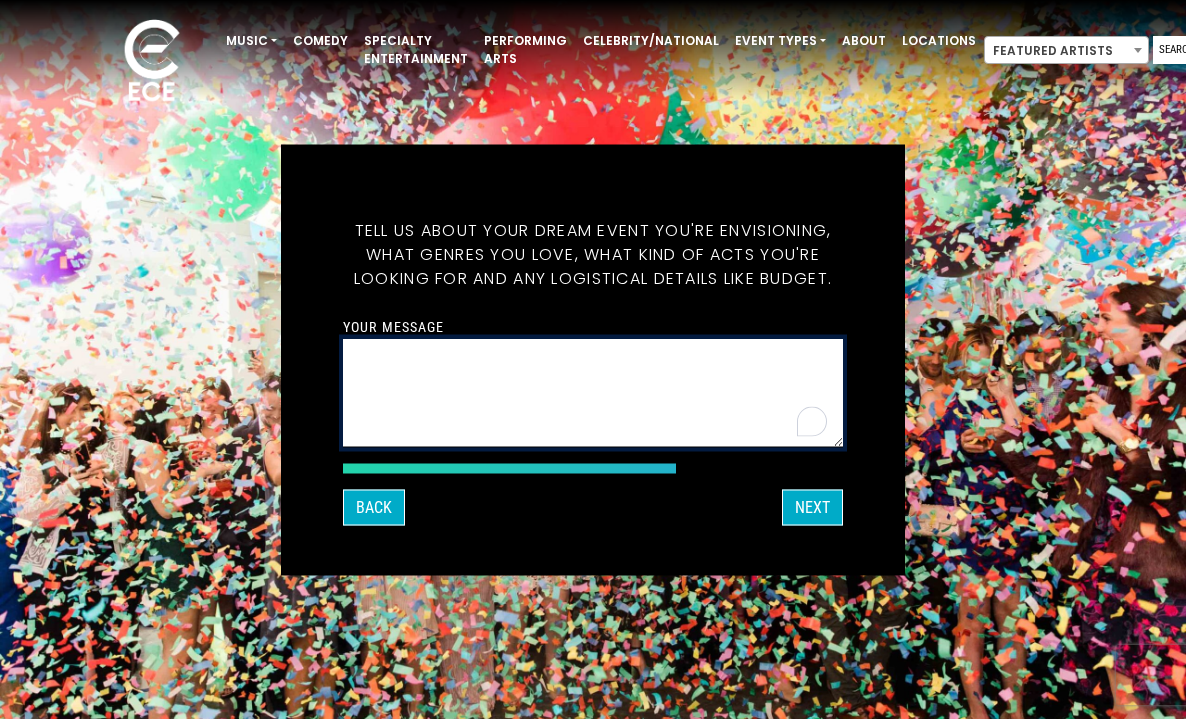 paste on "**********" 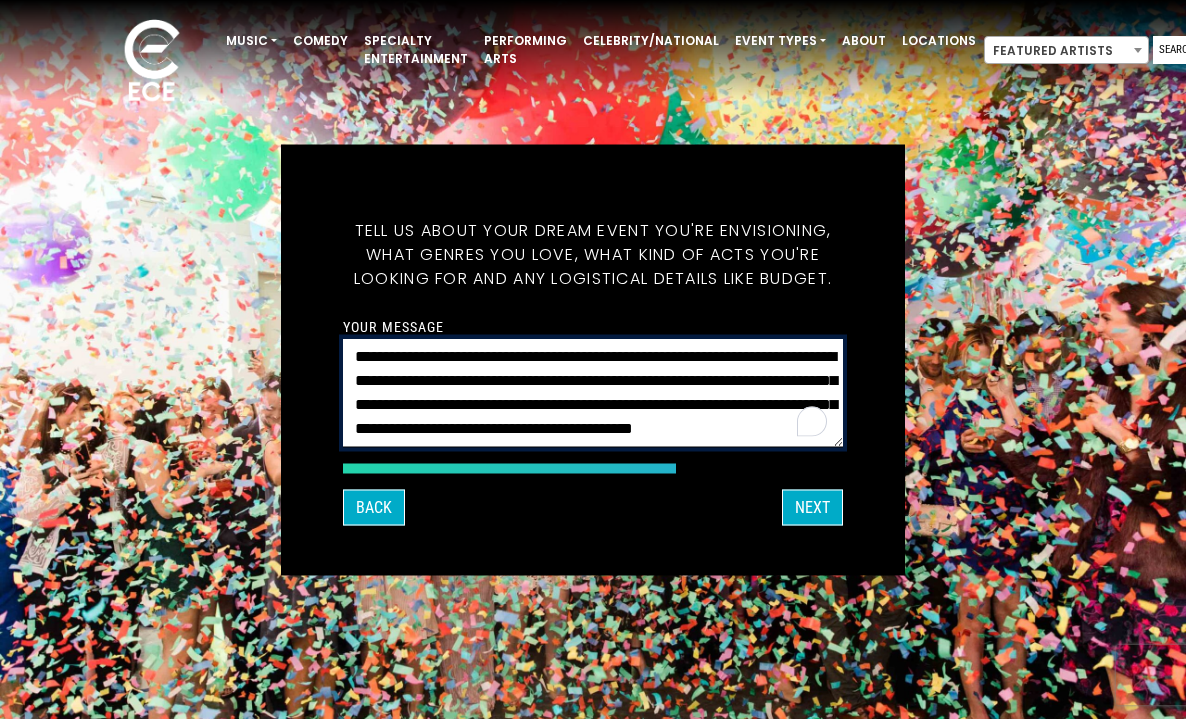 scroll, scrollTop: 41, scrollLeft: 0, axis: vertical 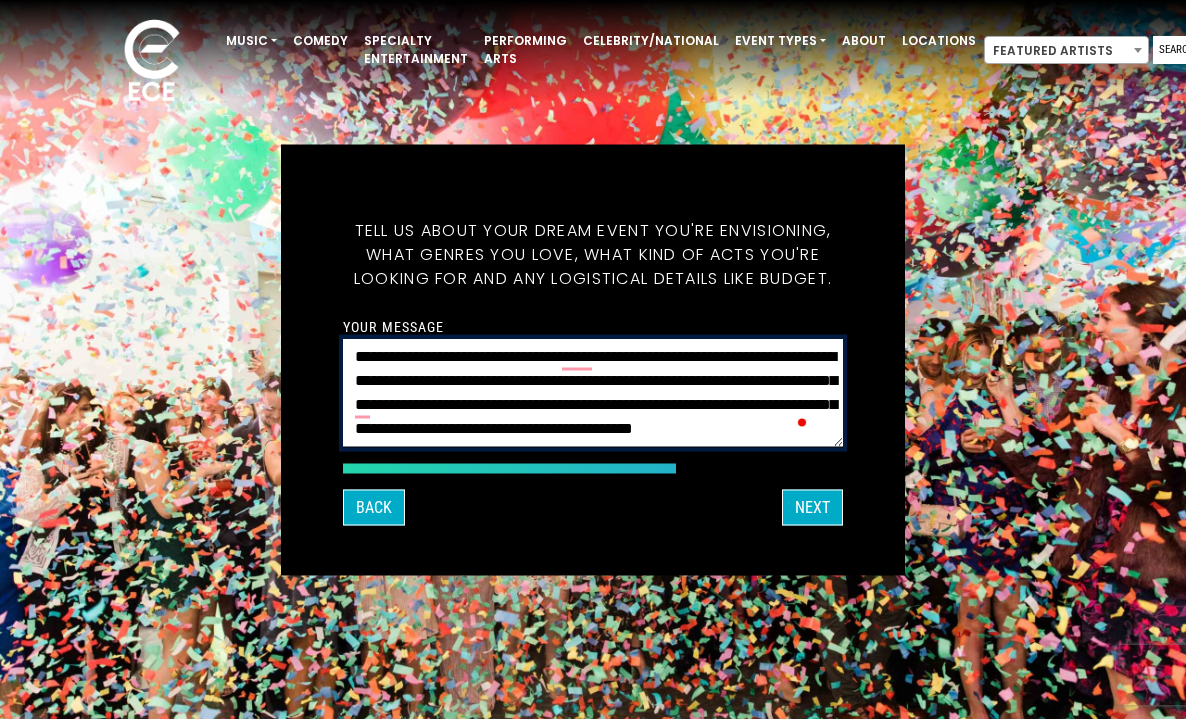 drag, startPoint x: 472, startPoint y: 384, endPoint x: 645, endPoint y: 391, distance: 173.14156 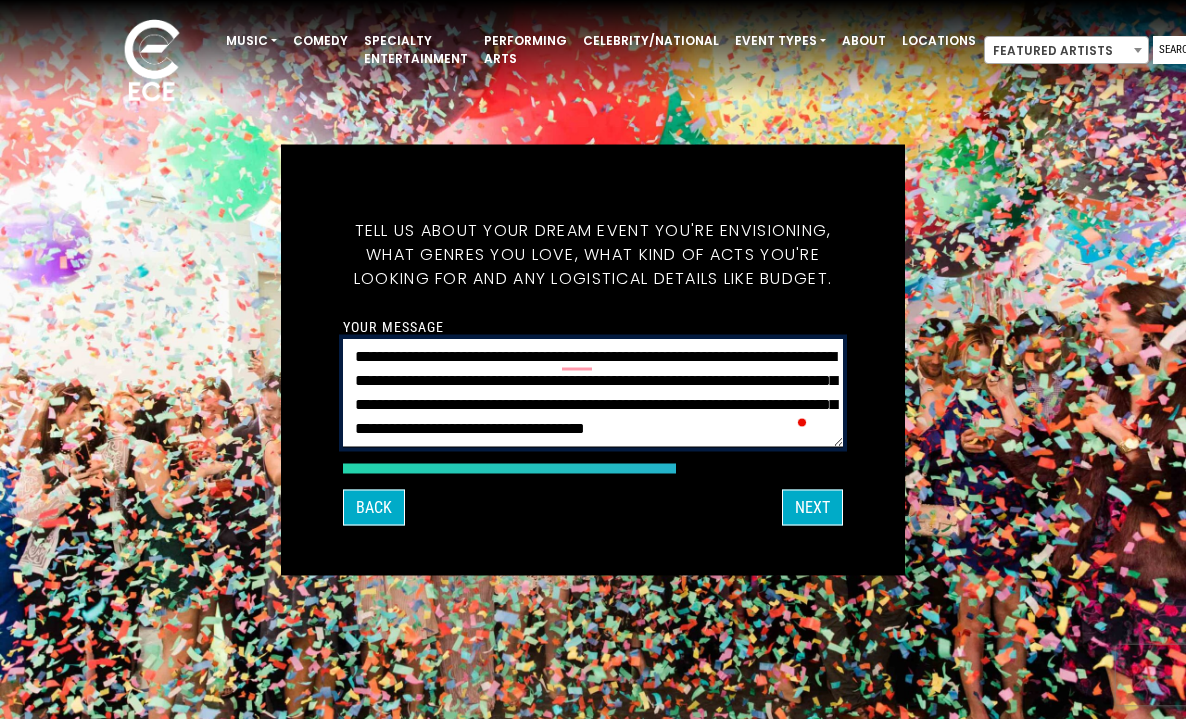scroll, scrollTop: 48, scrollLeft: 0, axis: vertical 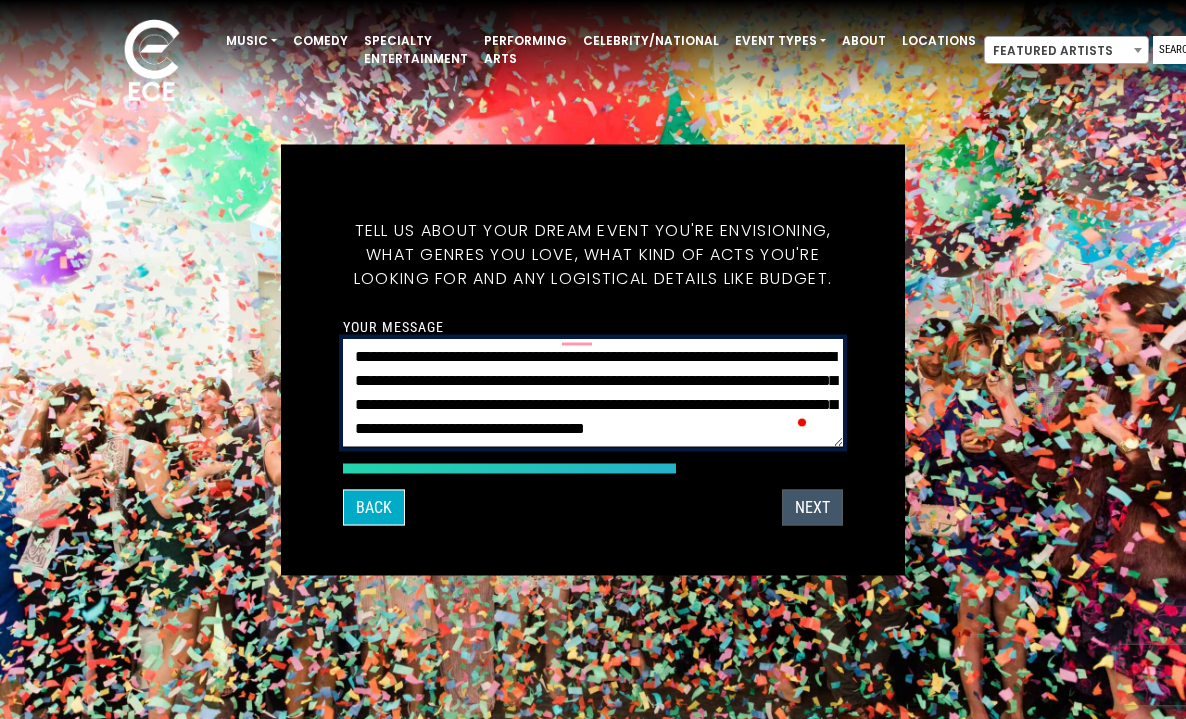 type on "**********" 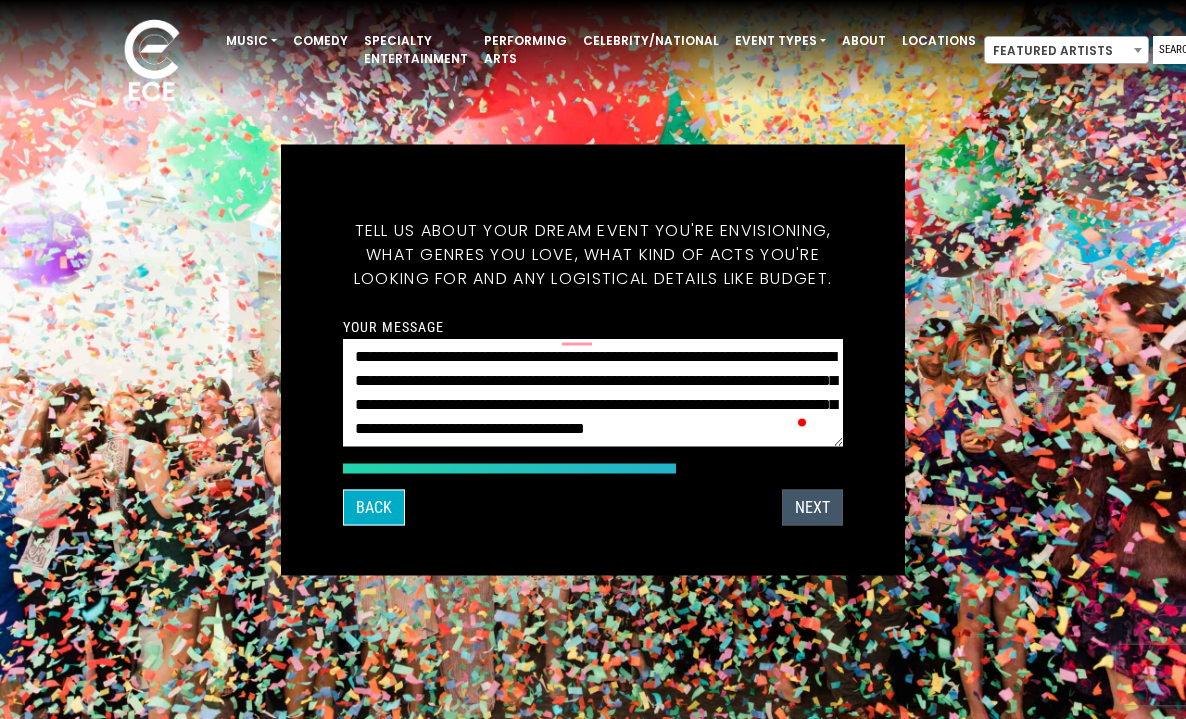 click on "Next" at bounding box center (812, 507) 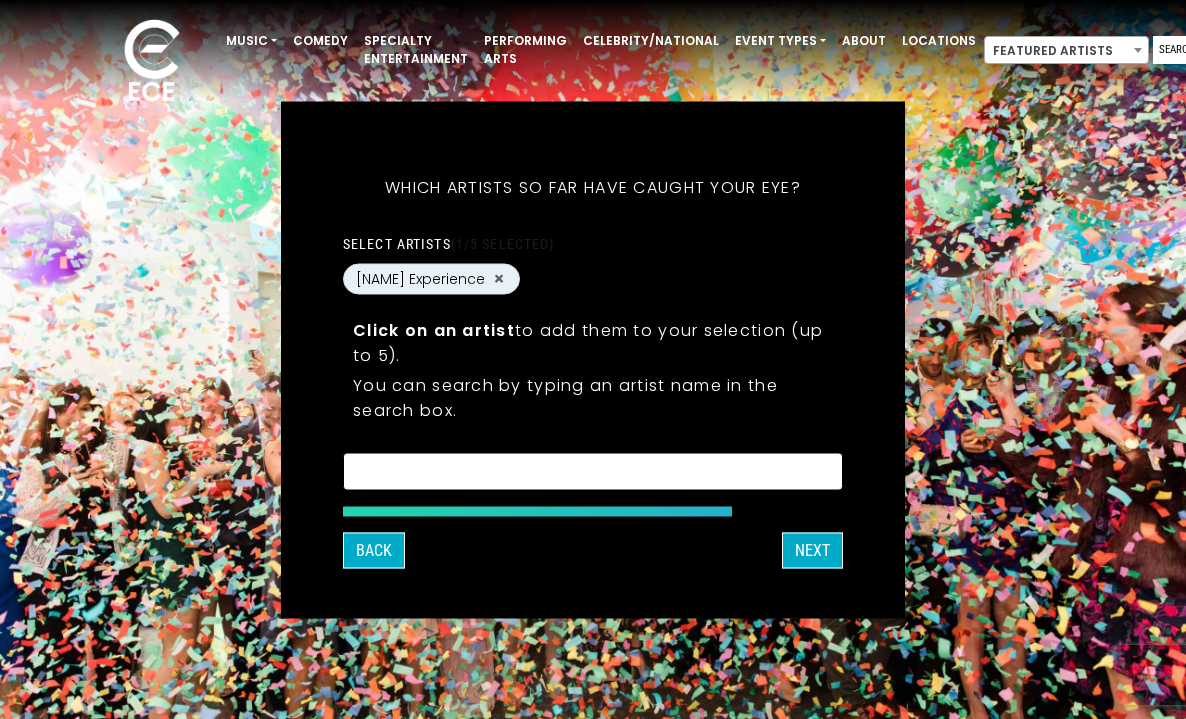 click at bounding box center [593, 470] 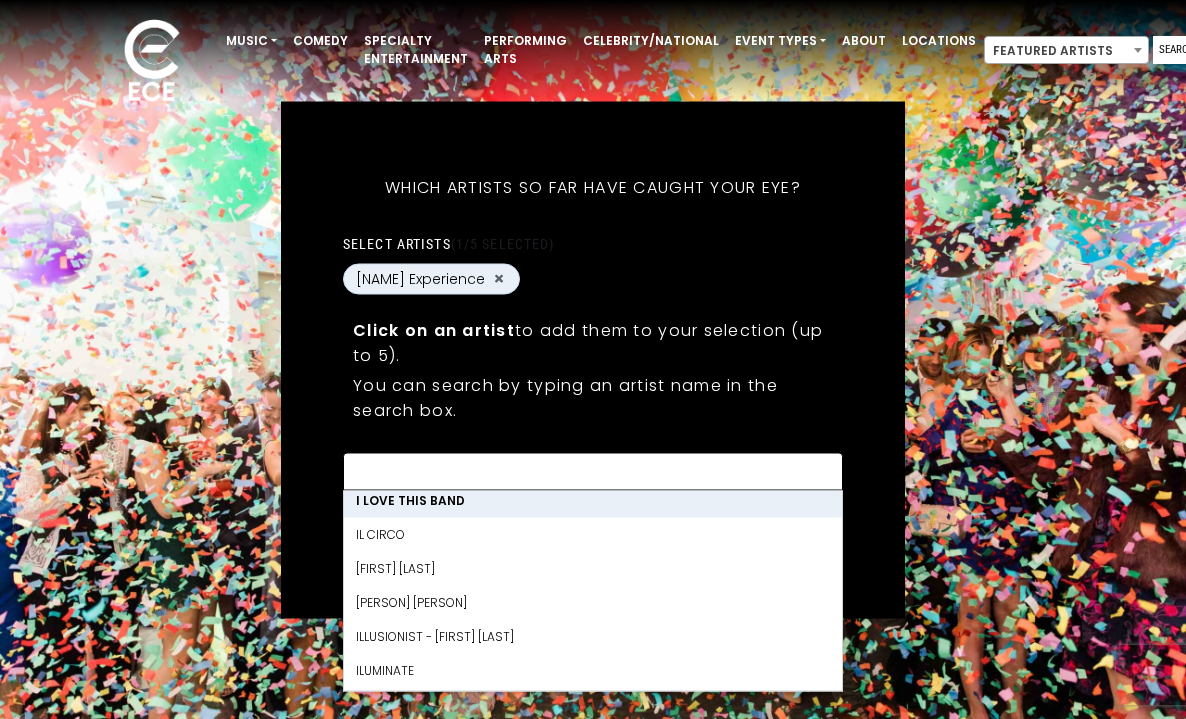 click on "What's your first and last name?
Thanks  [FIRST], ! What's your email and the best number to reach you at?
Great! Now tell us a little about your event.
What kind of event is it?
Let's get some names for the wedding:
* *" at bounding box center [593, 359] 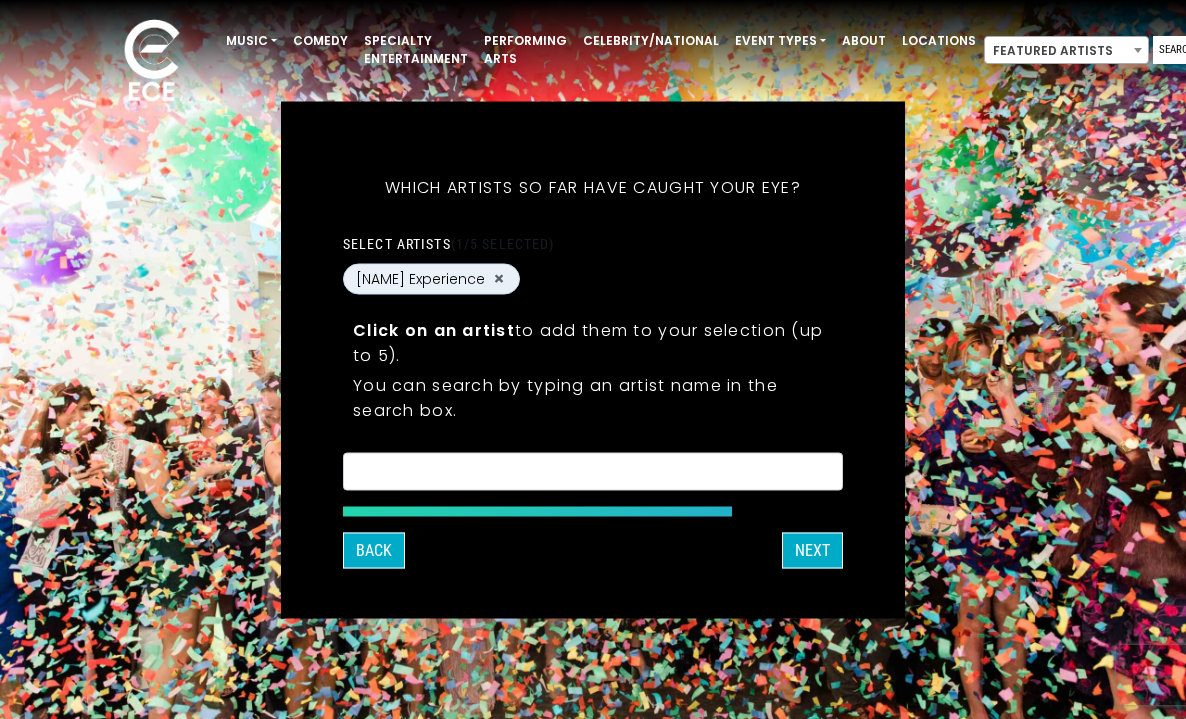 click at bounding box center (593, 474) 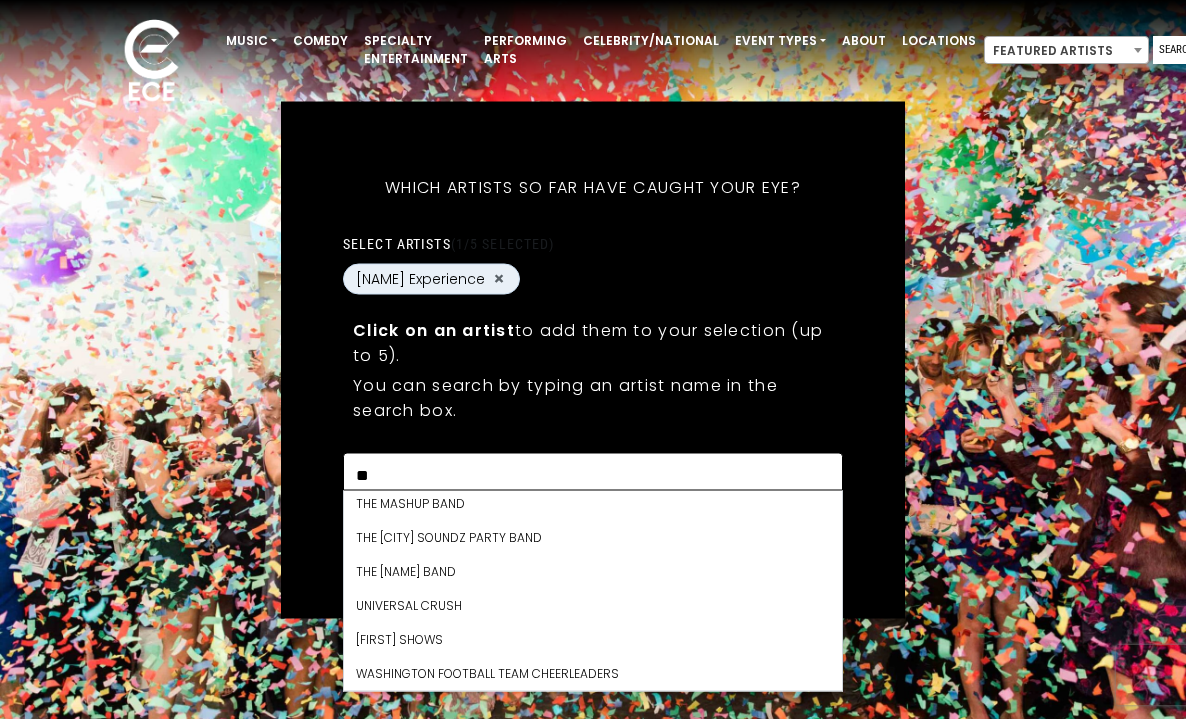 scroll, scrollTop: 0, scrollLeft: 0, axis: both 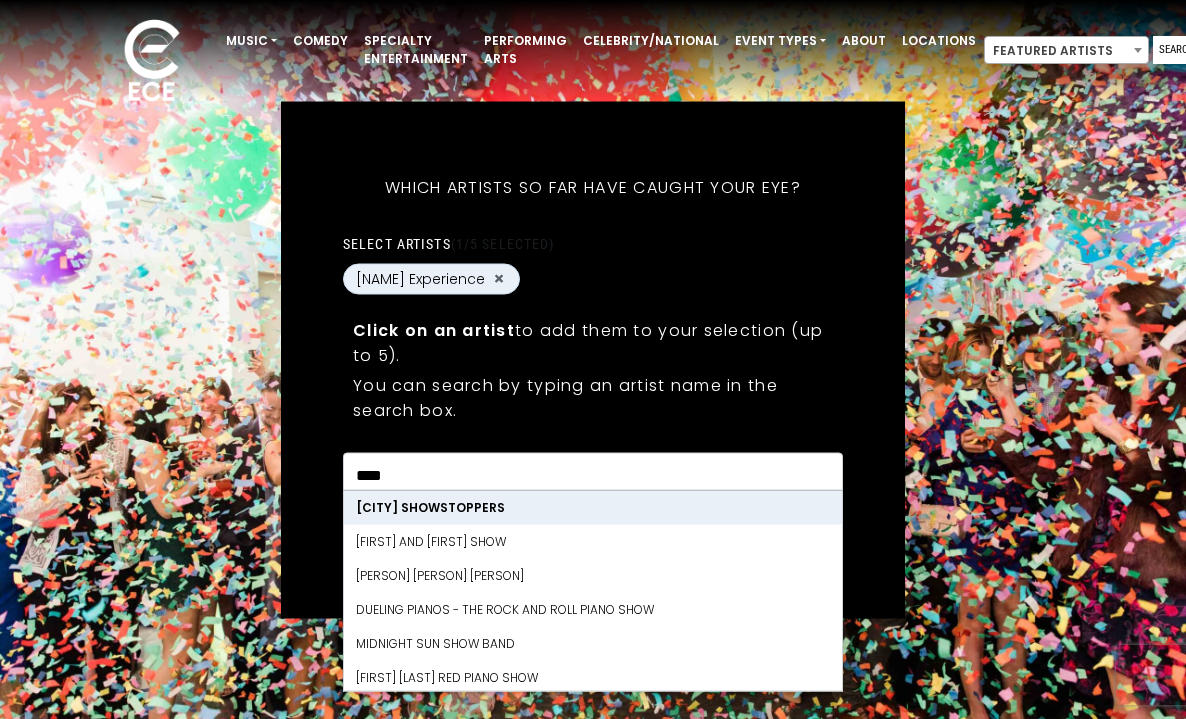click on "[CITY] Showstoppers" at bounding box center [593, 507] 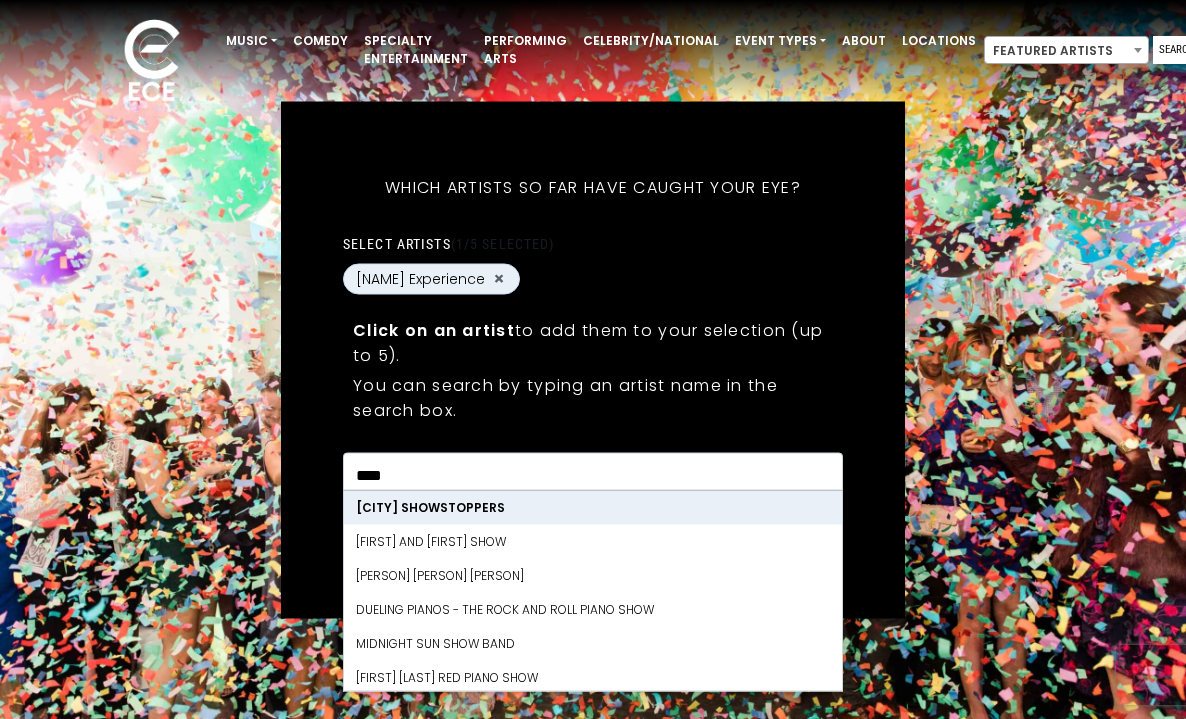 scroll, scrollTop: 8369, scrollLeft: 0, axis: vertical 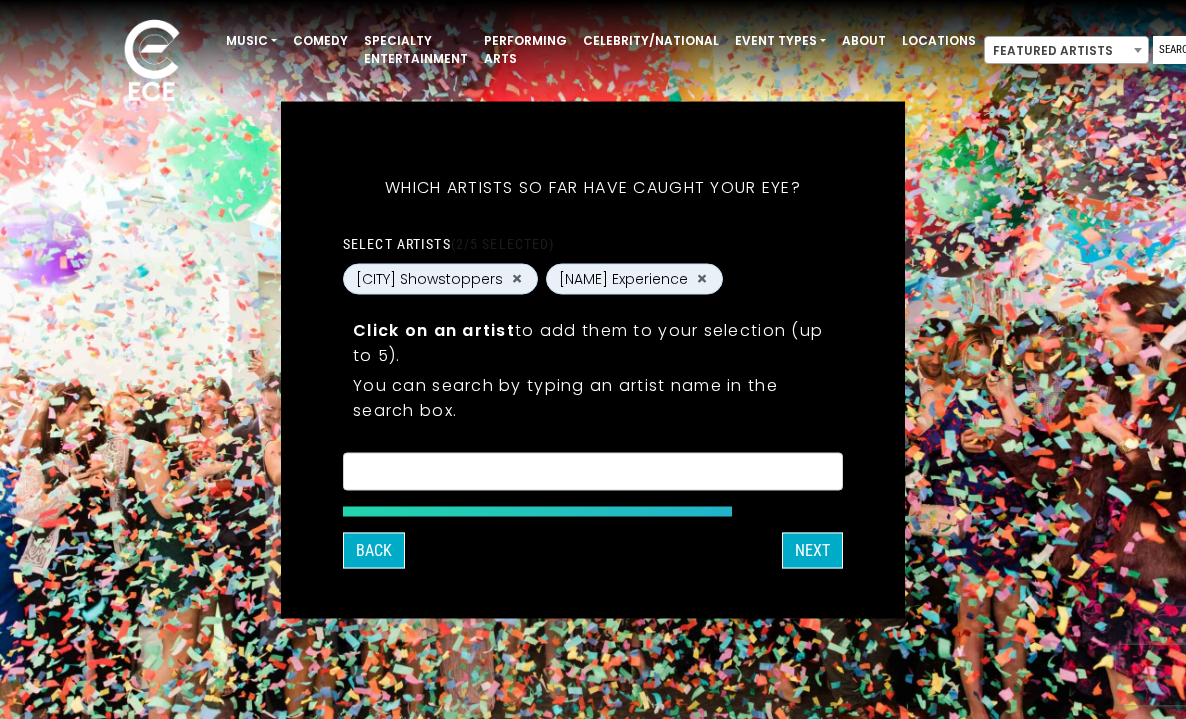 click on "What's your first and last name?
Thanks  [FIRST], ! What's your email and the best number to reach you at?
Great! Now tell us a little about your event.
What kind of event is it?
Let's get some names for the wedding:
* *" at bounding box center (593, 359) 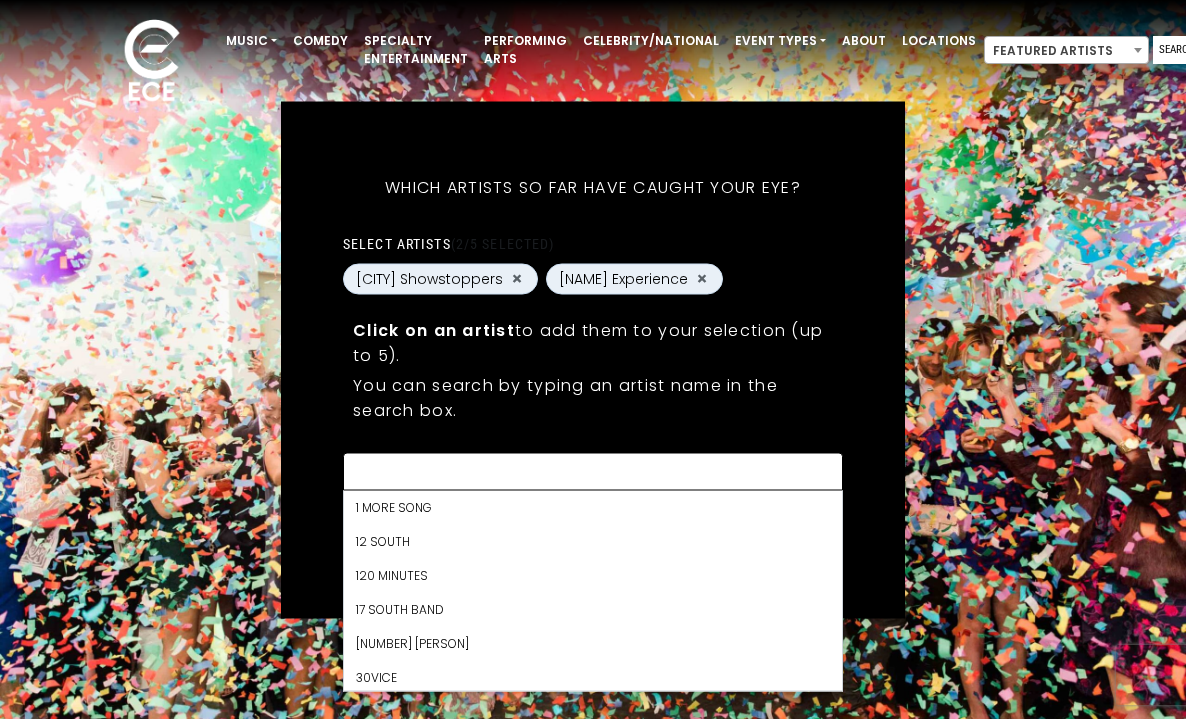 scroll, scrollTop: 1666, scrollLeft: 0, axis: vertical 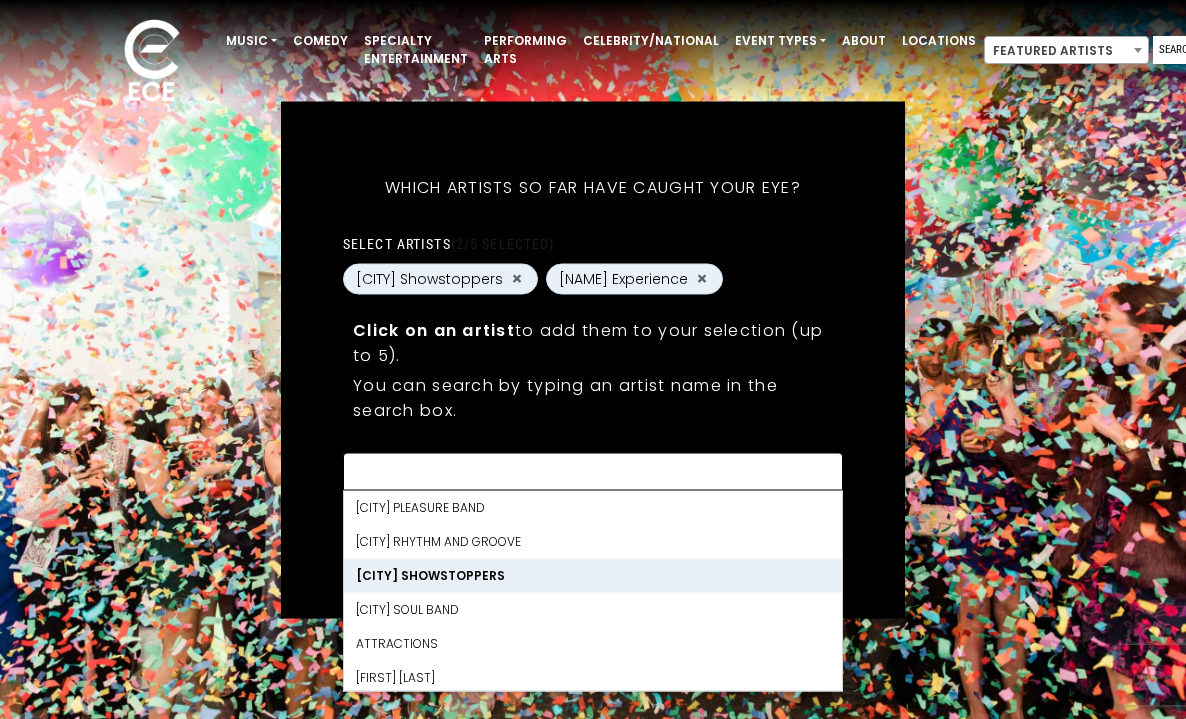 paste on "**********" 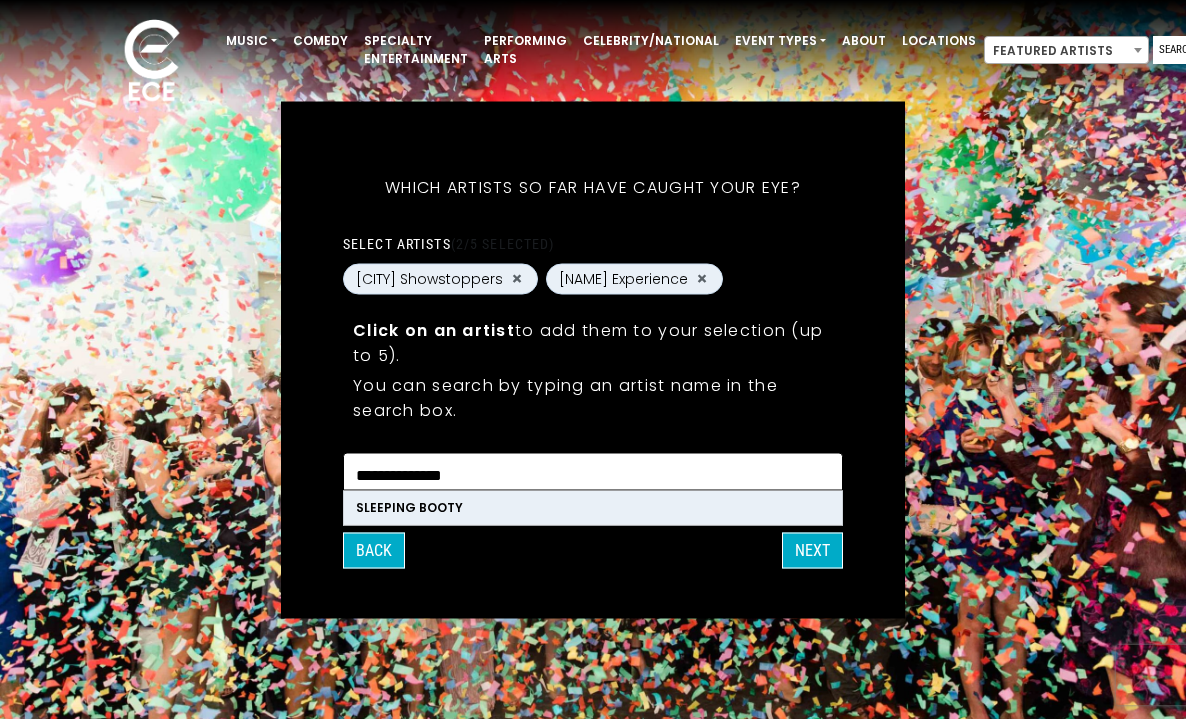 scroll, scrollTop: 0, scrollLeft: 0, axis: both 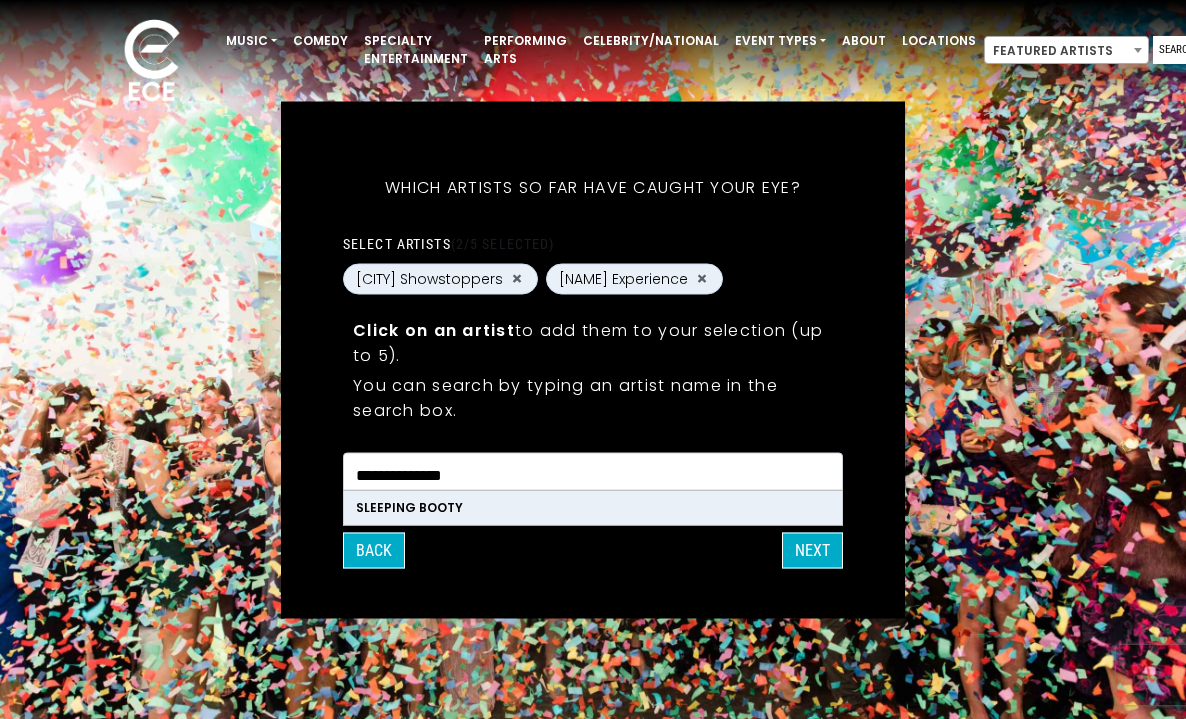 click on "SLEEPING BOOTY" at bounding box center (593, 507) 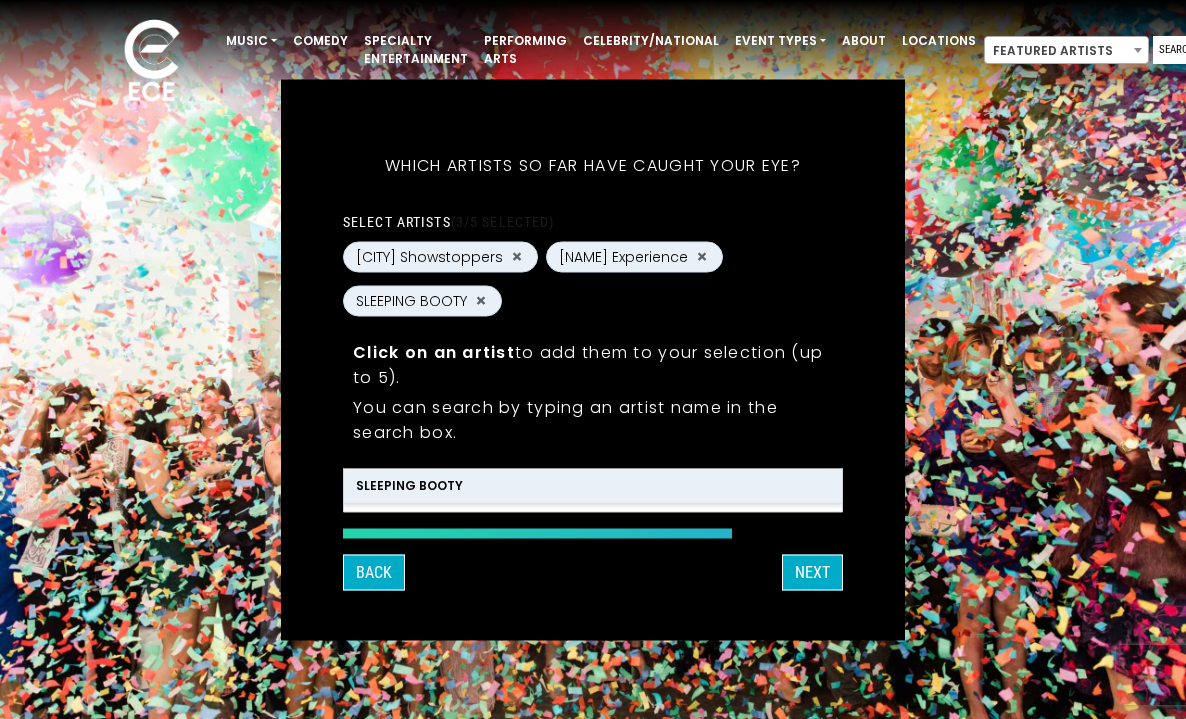 click on "SLEEPING BOOTY" at bounding box center [593, 485] 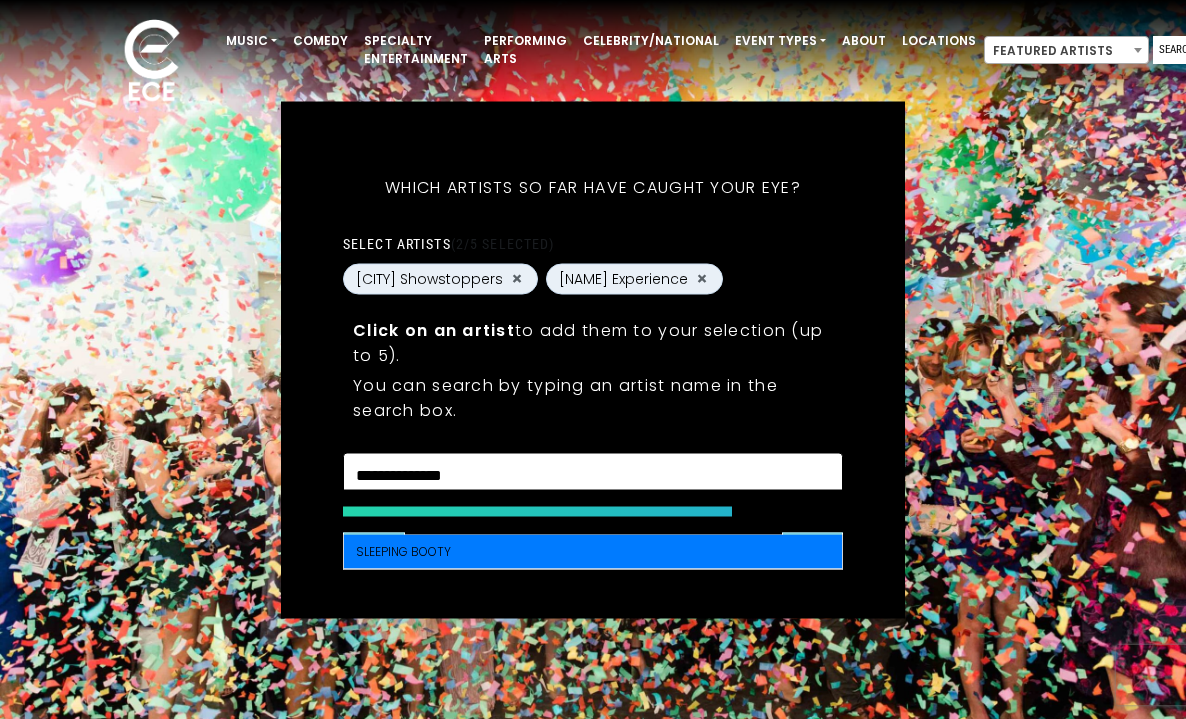 click on "**********" at bounding box center (593, 474) 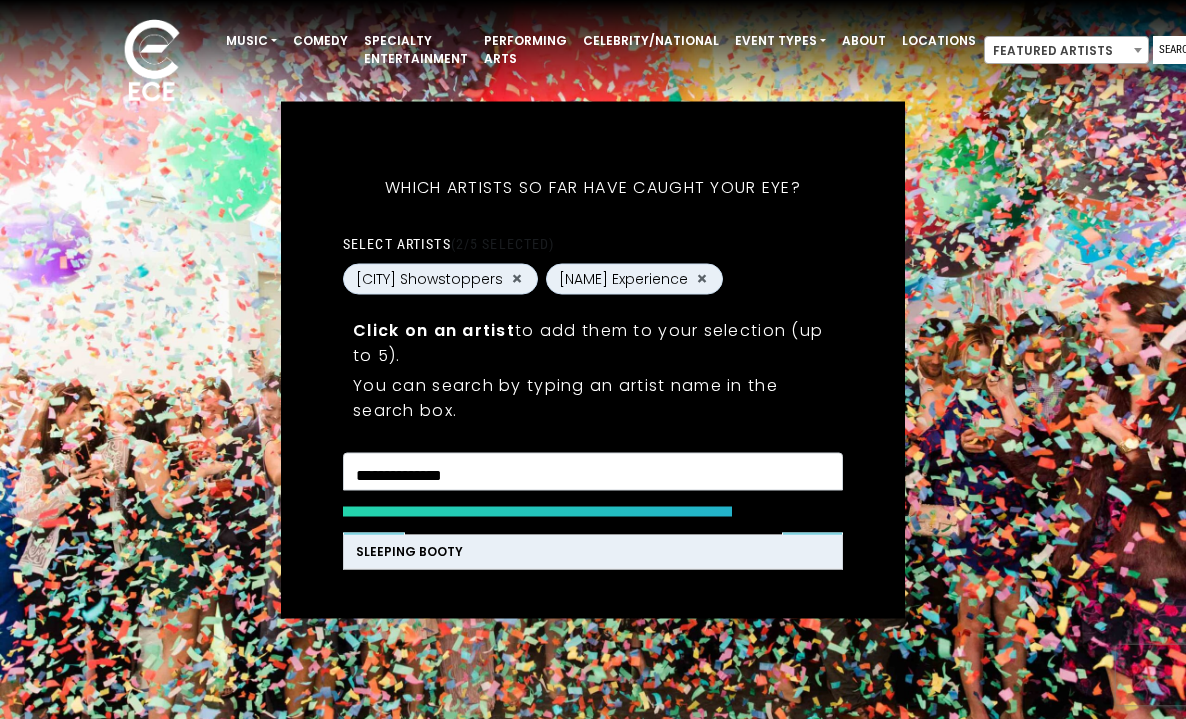 click on "SLEEPING BOOTY" at bounding box center [593, 551] 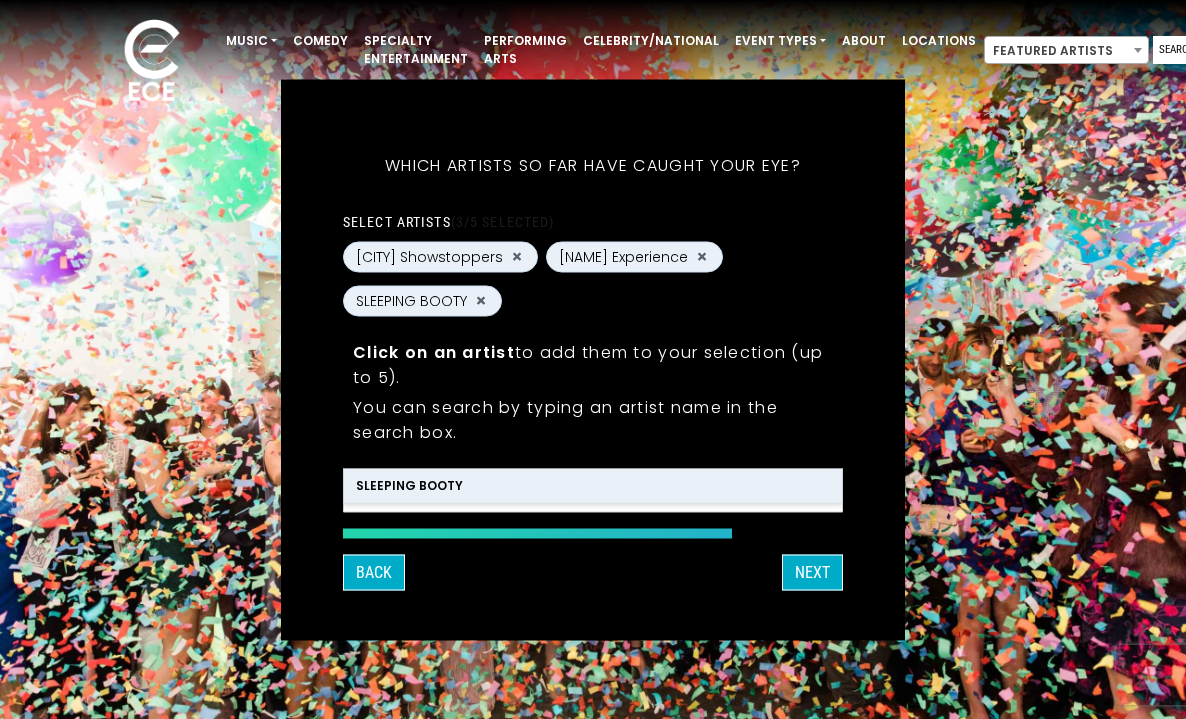 click on "SLEEPING BOOTY" at bounding box center (593, 485) 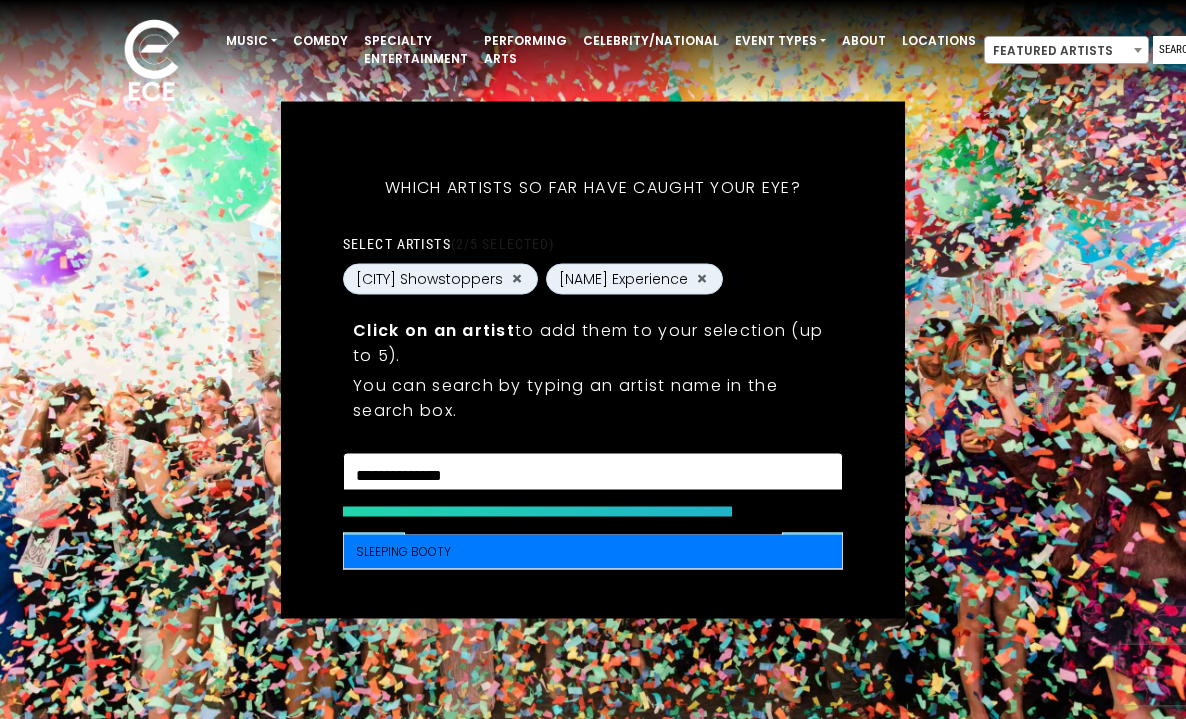 drag, startPoint x: 516, startPoint y: 485, endPoint x: 500, endPoint y: 485, distance: 16 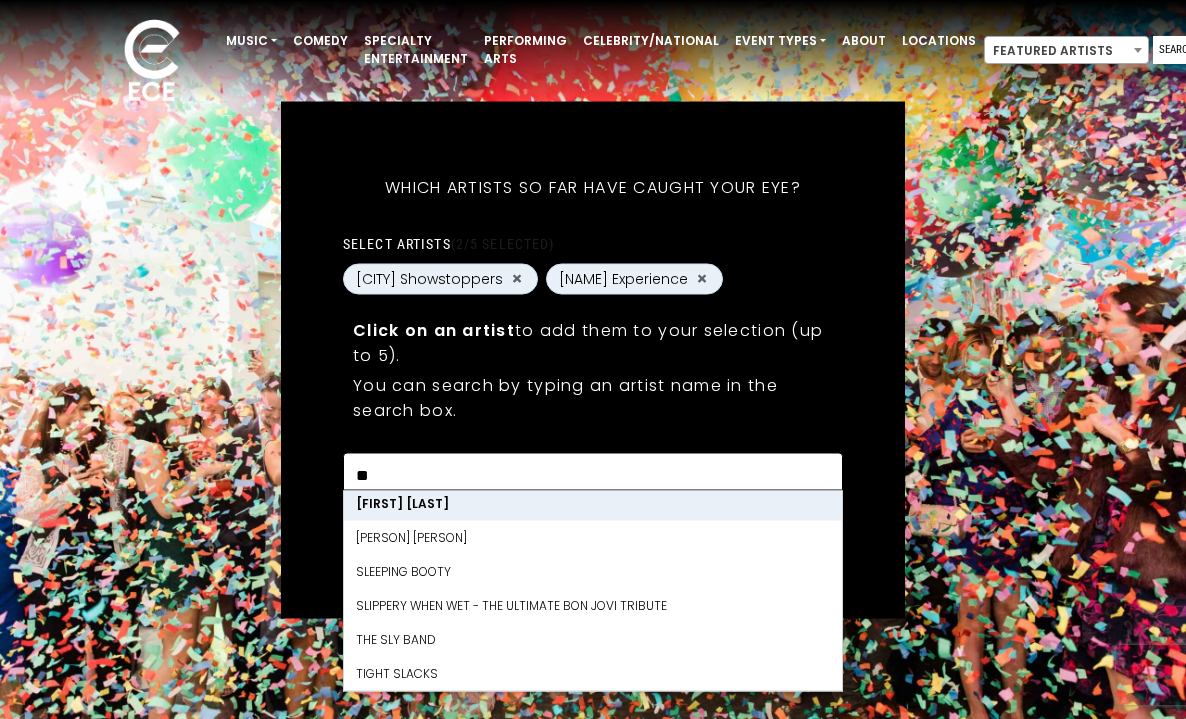 scroll, scrollTop: 0, scrollLeft: 0, axis: both 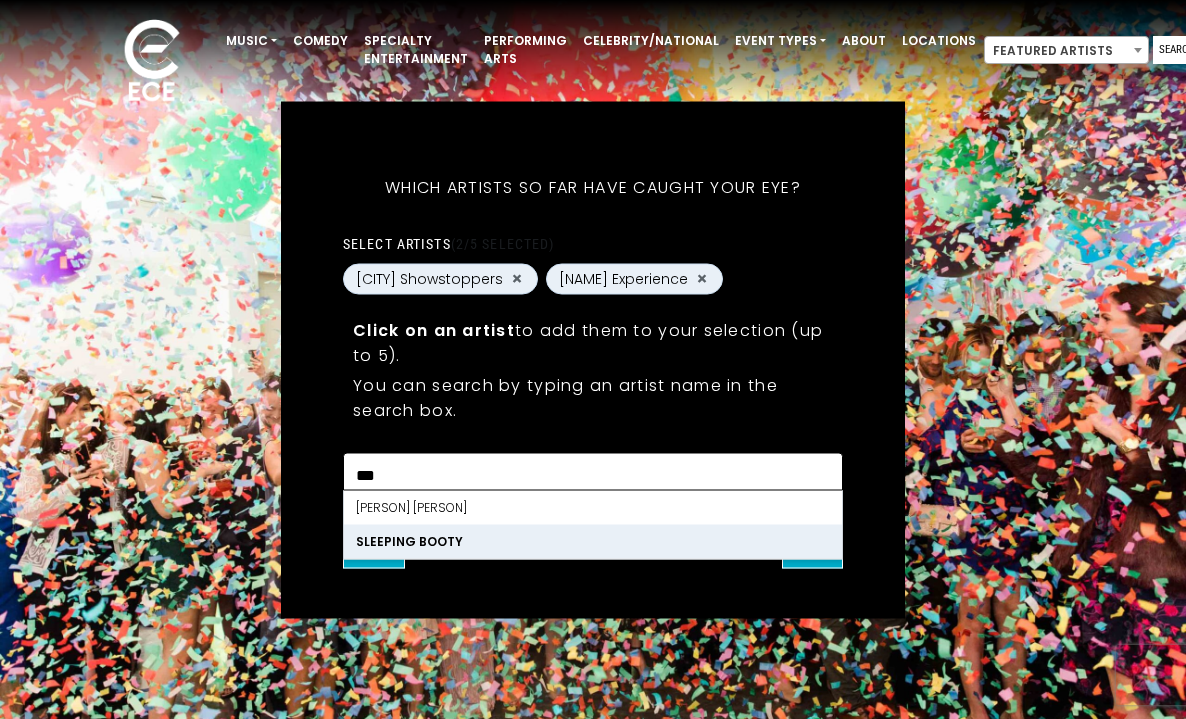 click on "SLEEPING BOOTY" at bounding box center [593, 541] 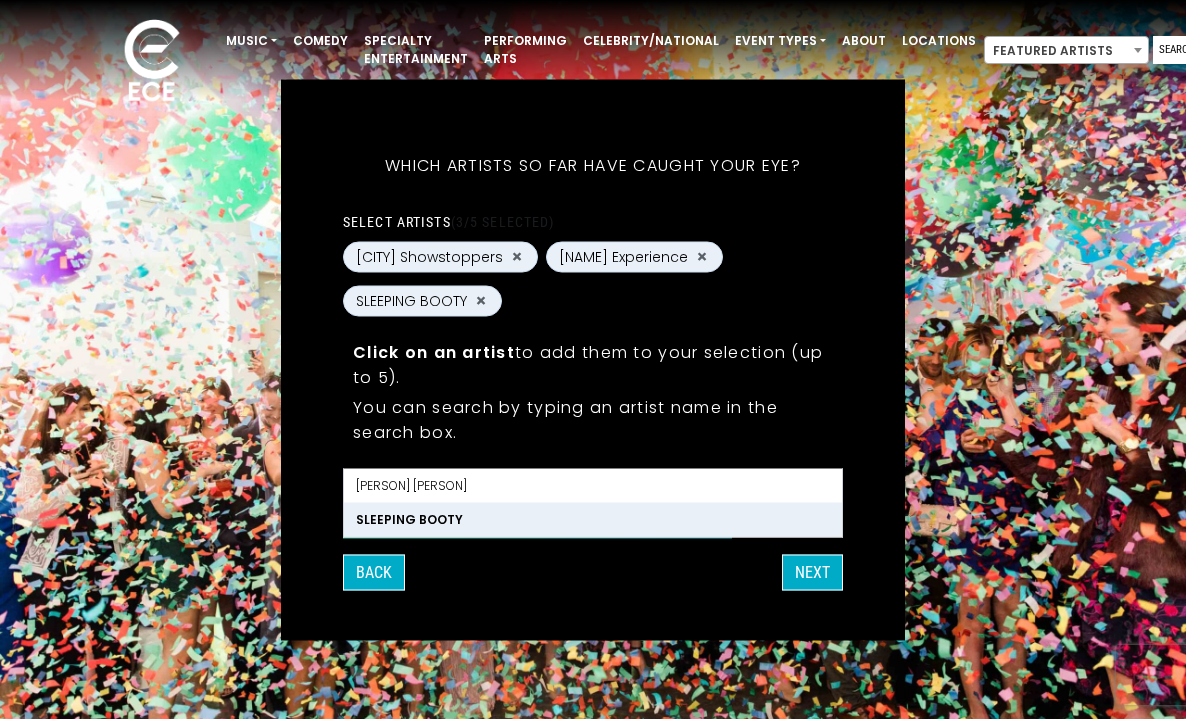 click on "SLEEPING BOOTY" at bounding box center [593, 519] 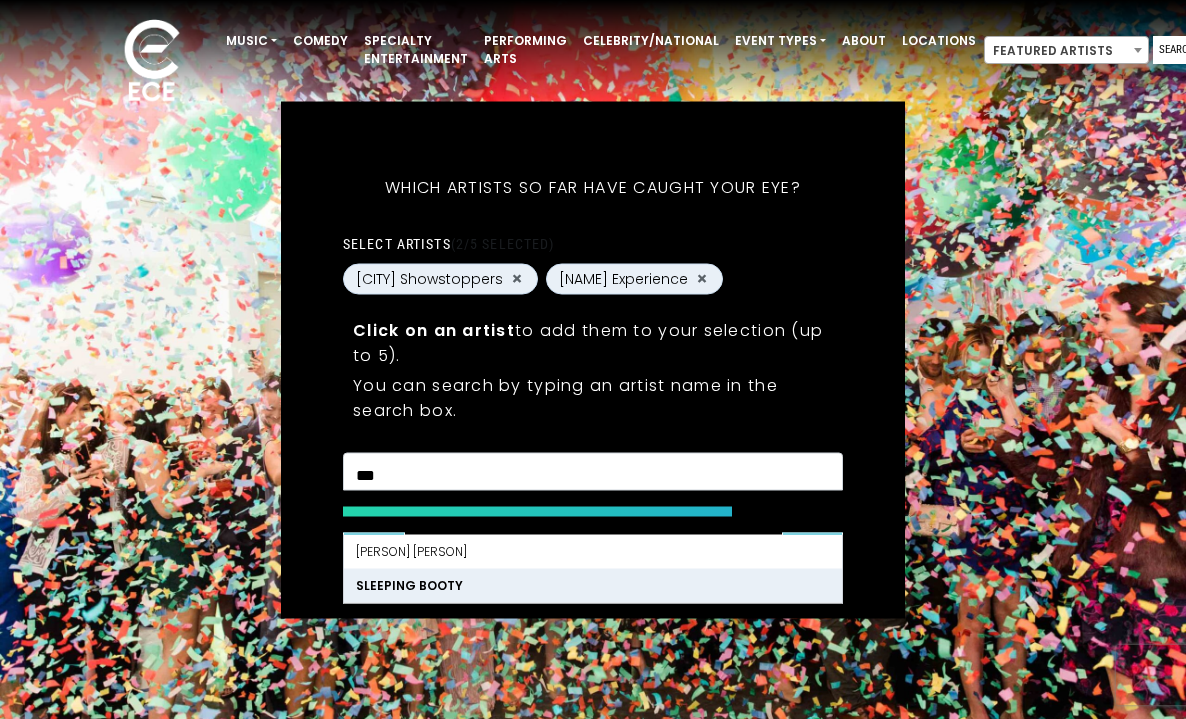 click on "SLEEPING BOOTY" at bounding box center [593, 585] 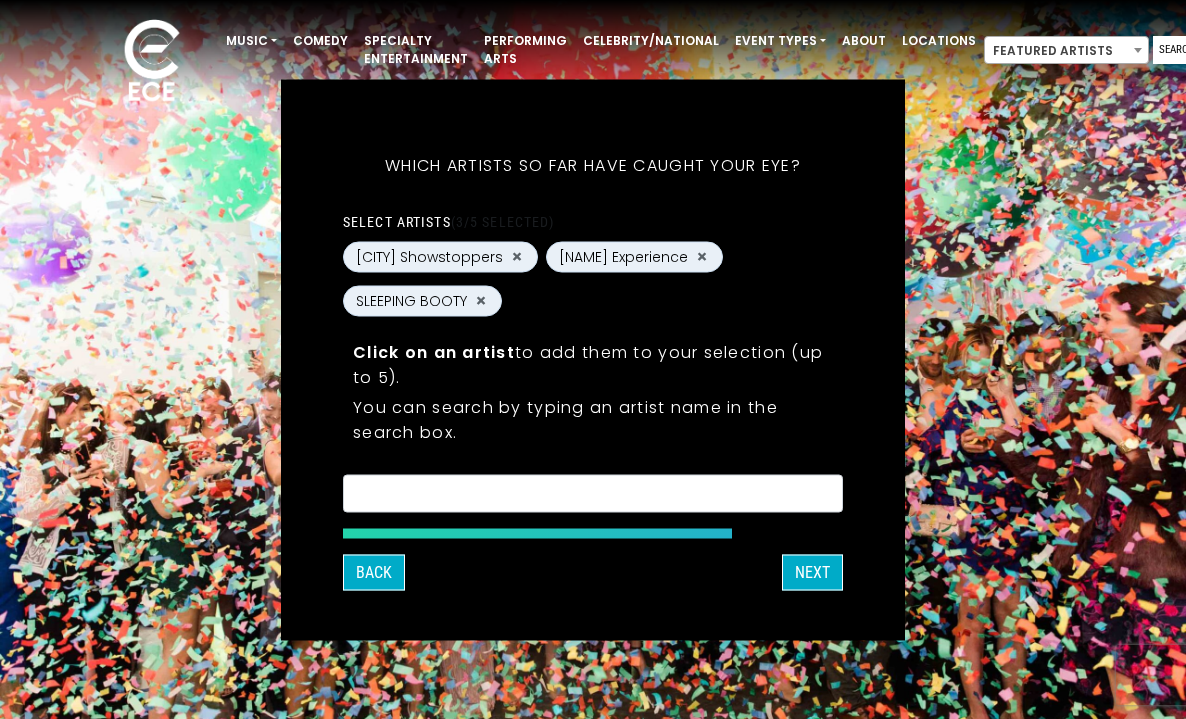 click on "[PERSON] × [PERSON] Experience × [PERSON] ×" at bounding box center (593, 281) 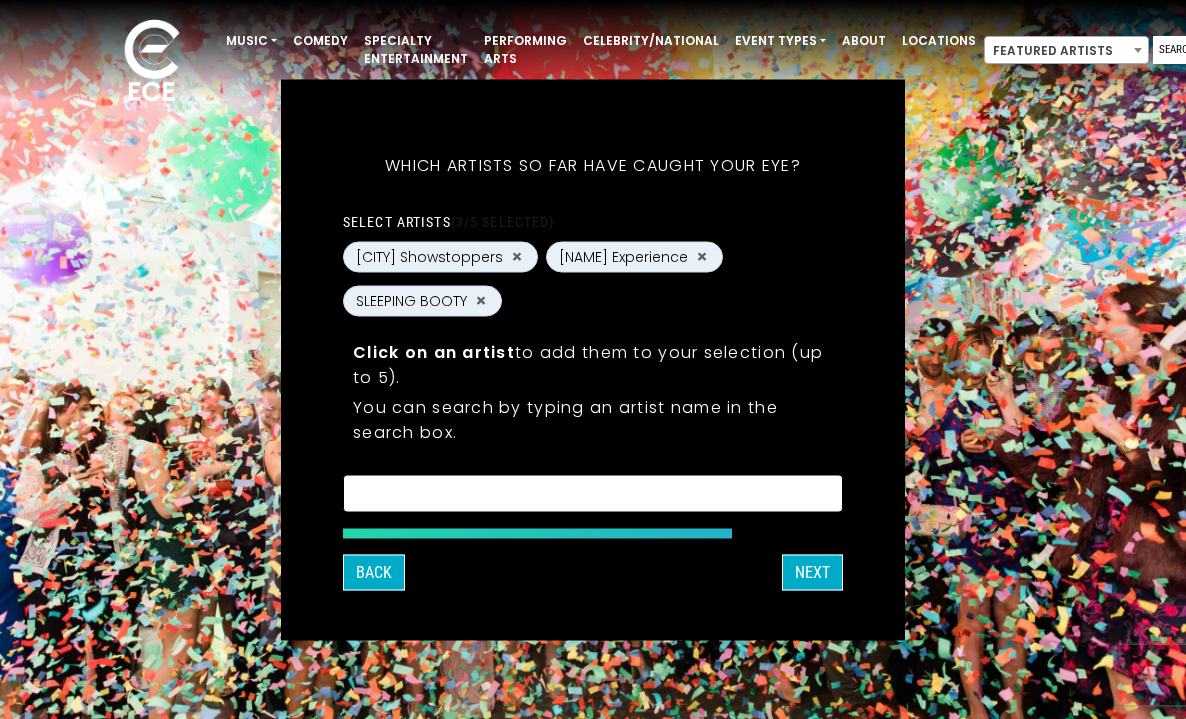 click at bounding box center (593, 496) 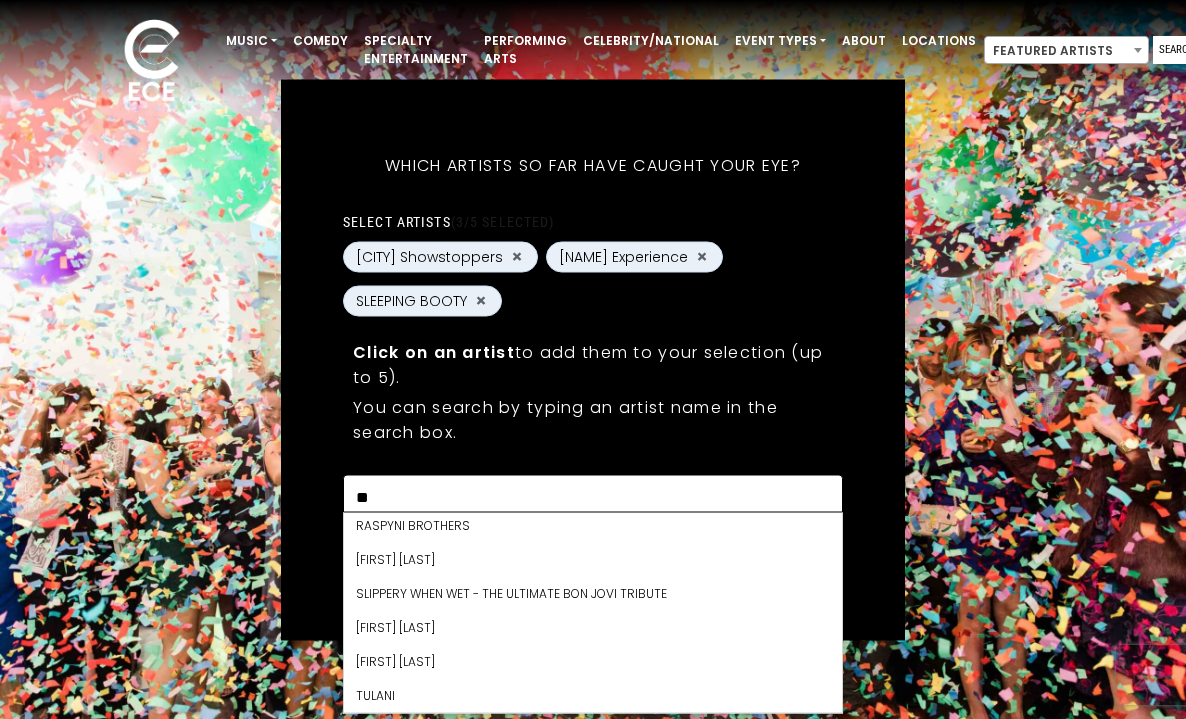 scroll, scrollTop: 0, scrollLeft: 0, axis: both 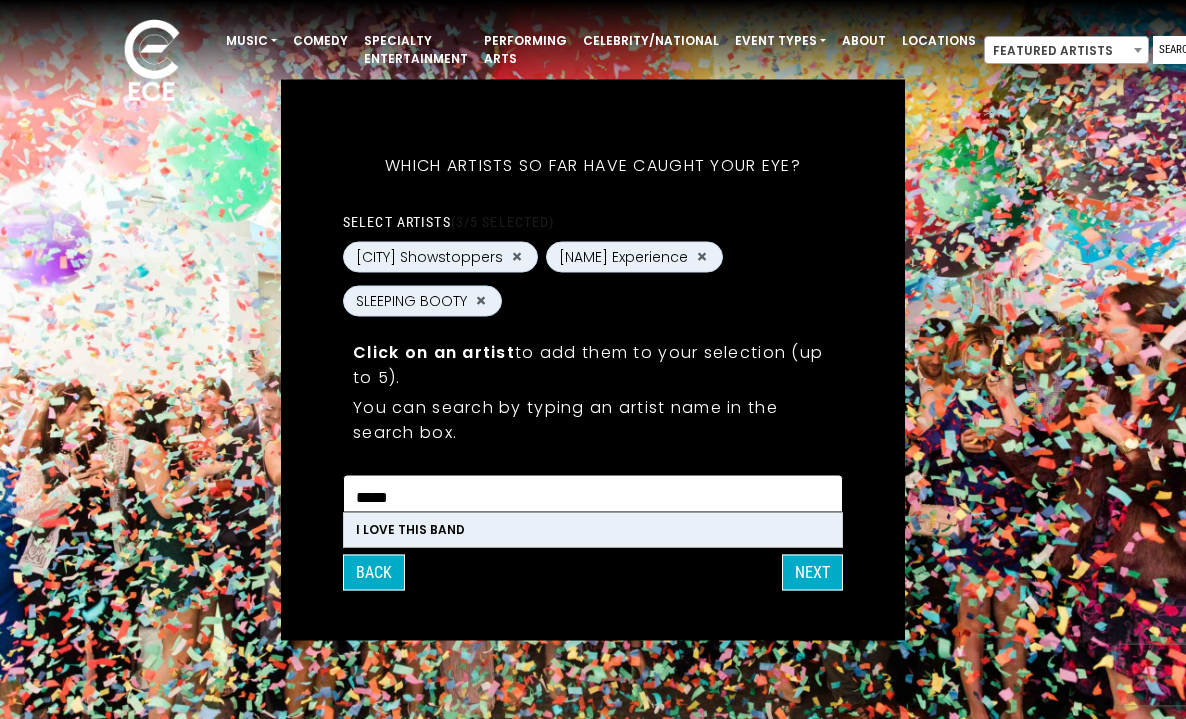 type on "*****" 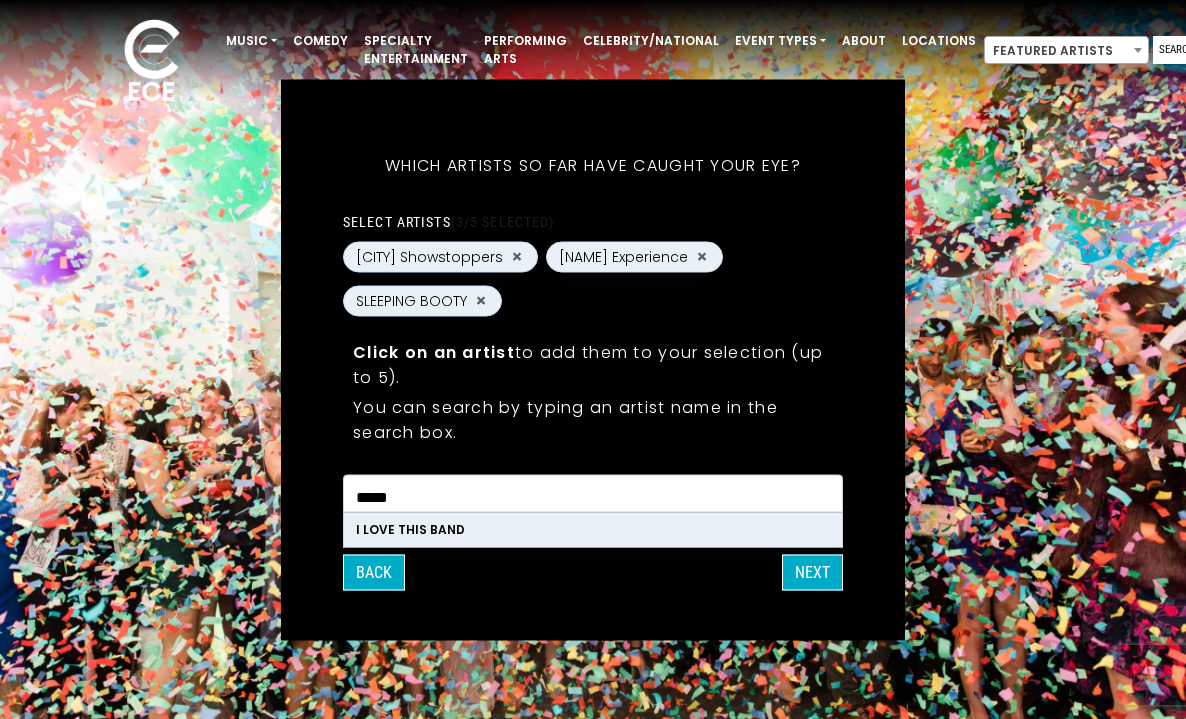 click on "I LOVE THIS BAND" at bounding box center [593, 529] 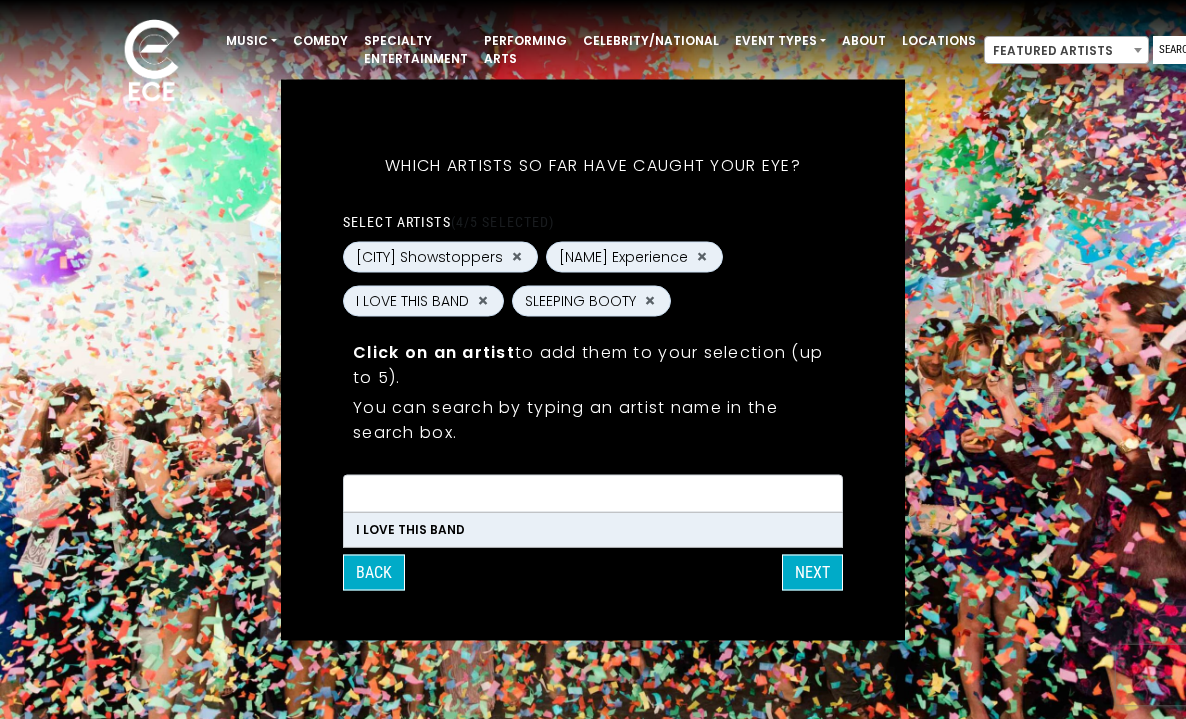 click on "What's your first and last name?
Thanks  [FIRST], ! What's your email and the best number to reach you at?
Great! Now tell us a little about your event.
What kind of event is it?
Let's get some names for the wedding:
* *" at bounding box center [593, 359] 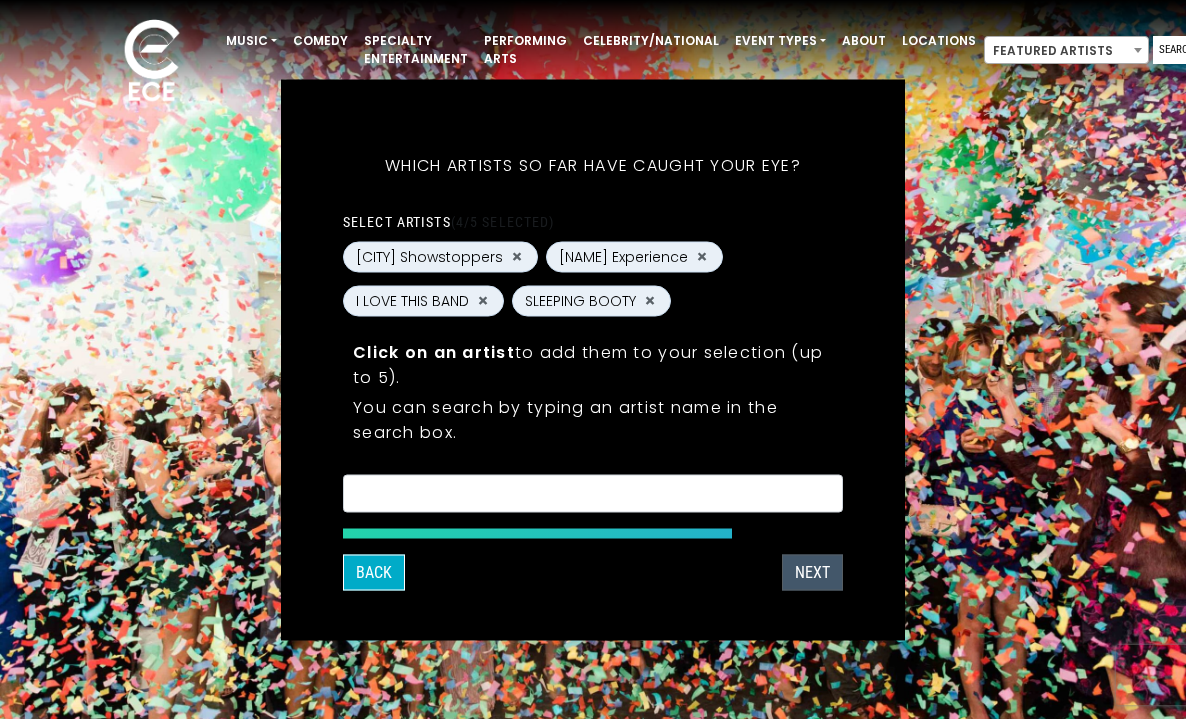 click on "Next" at bounding box center [812, 572] 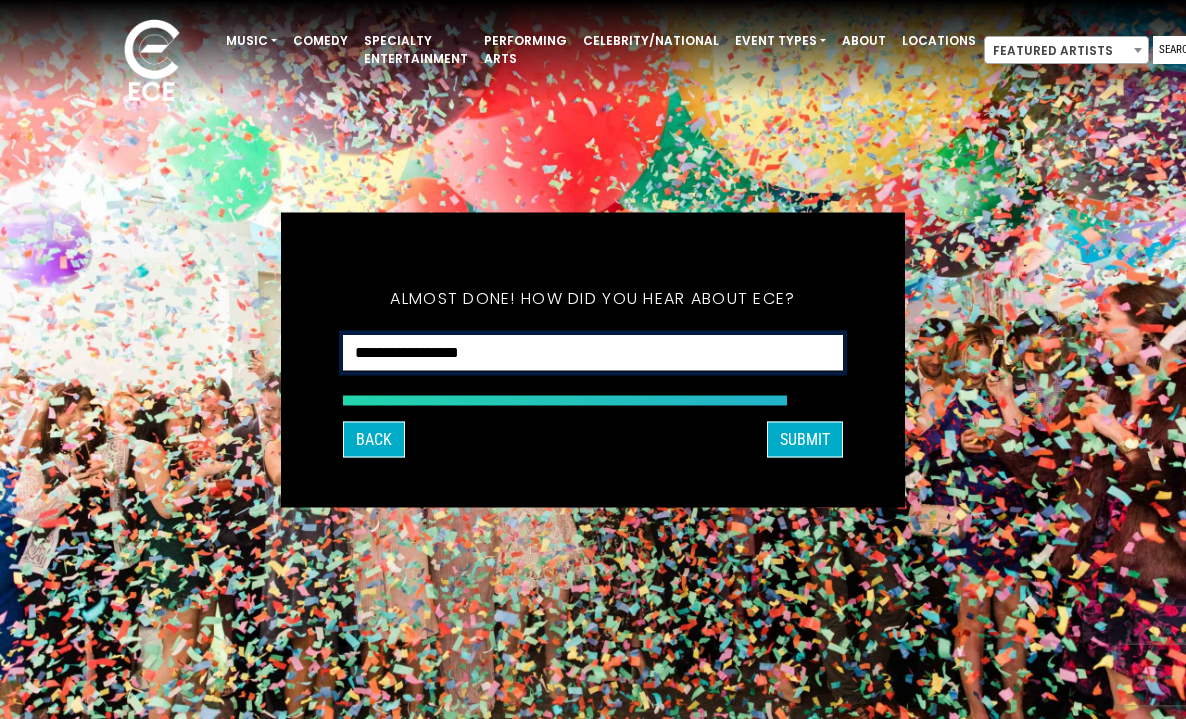 click on "**********" at bounding box center (593, 352) 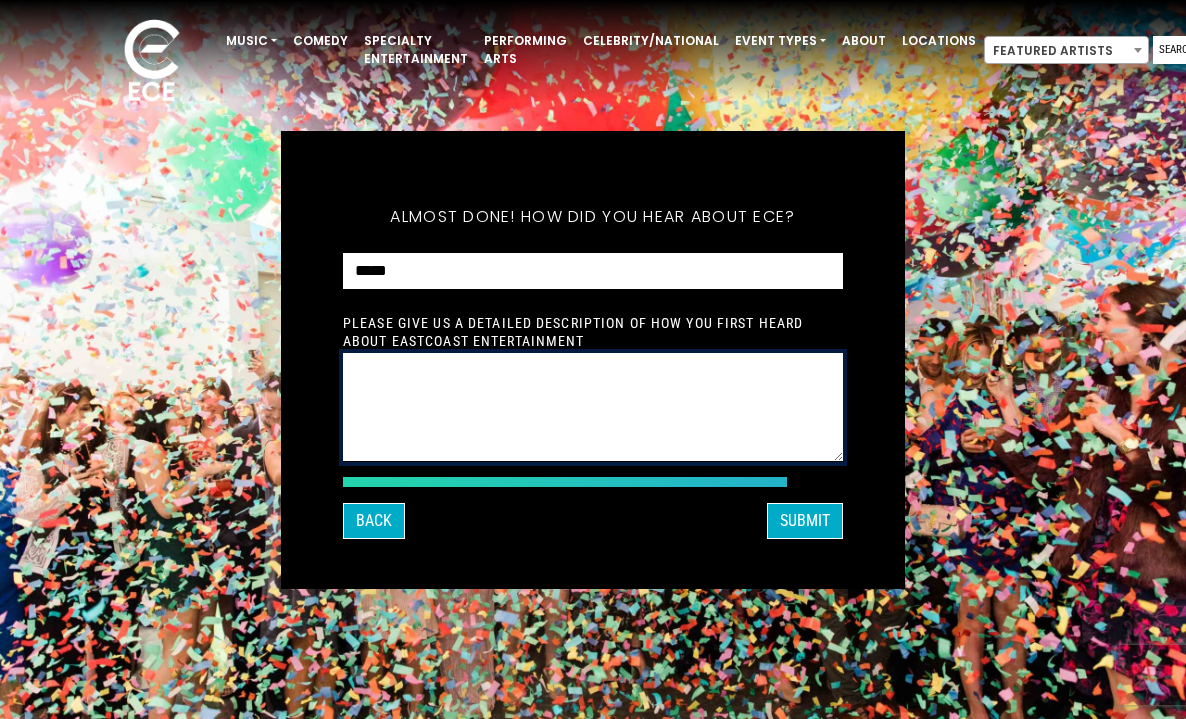 click at bounding box center [593, 407] 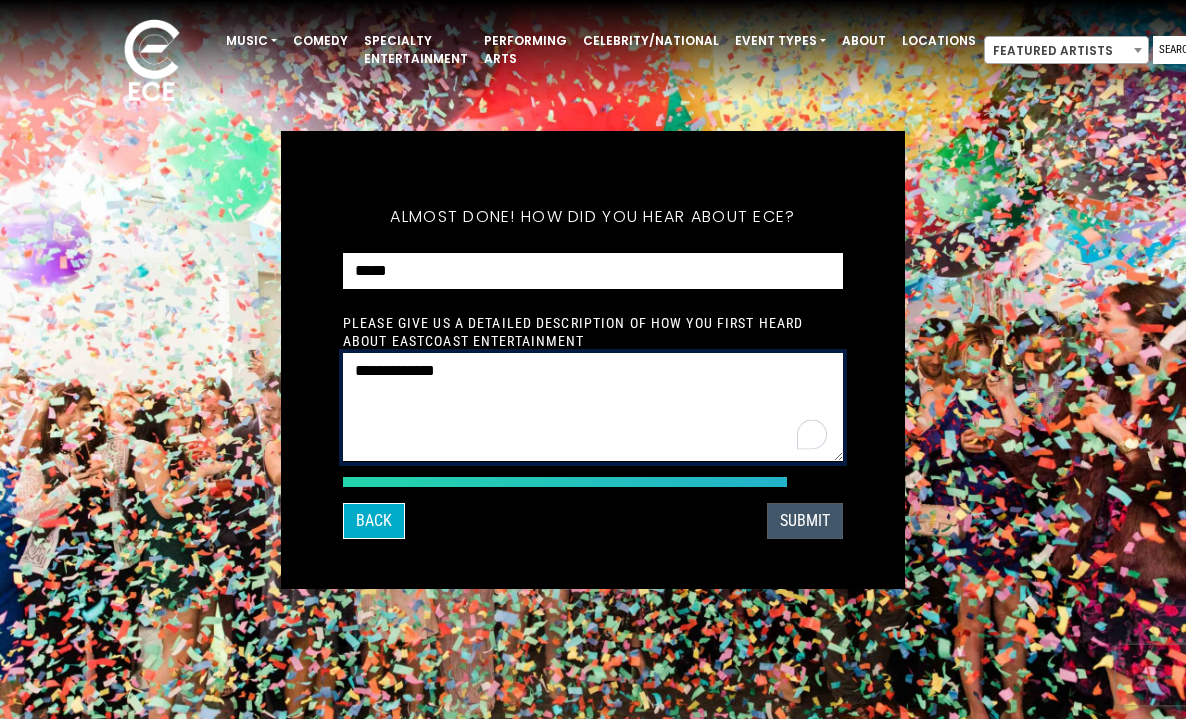 type on "**********" 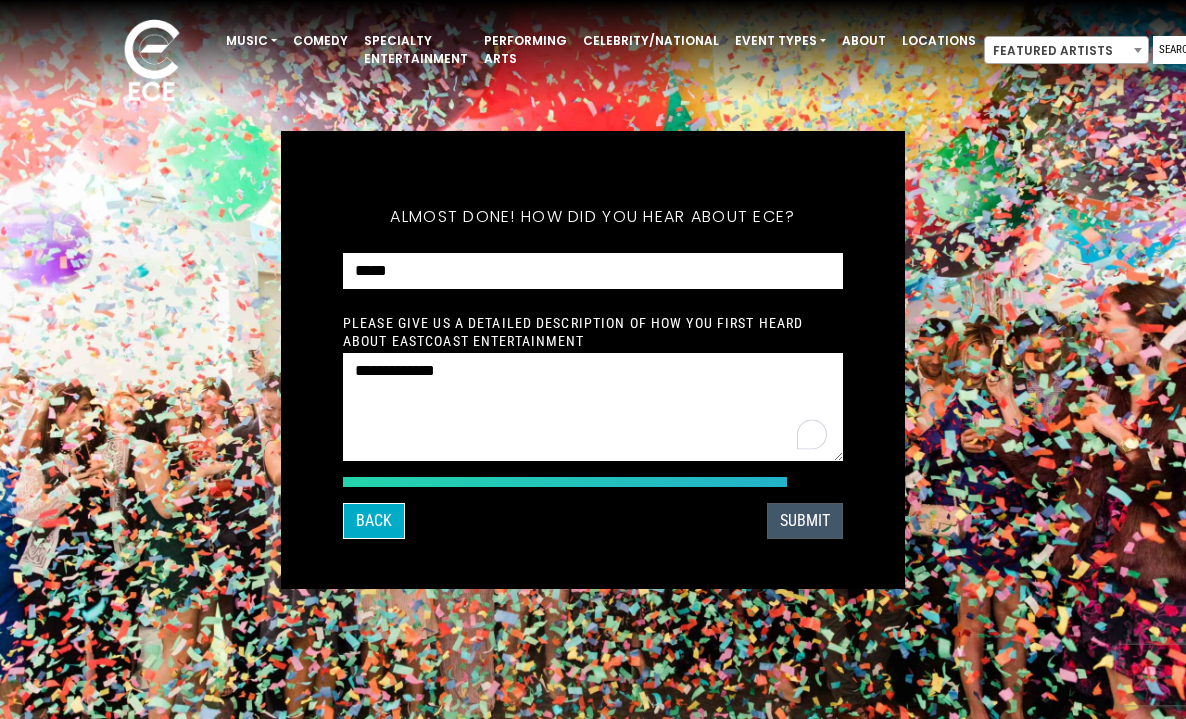 click on "SUBMIT" at bounding box center (805, 521) 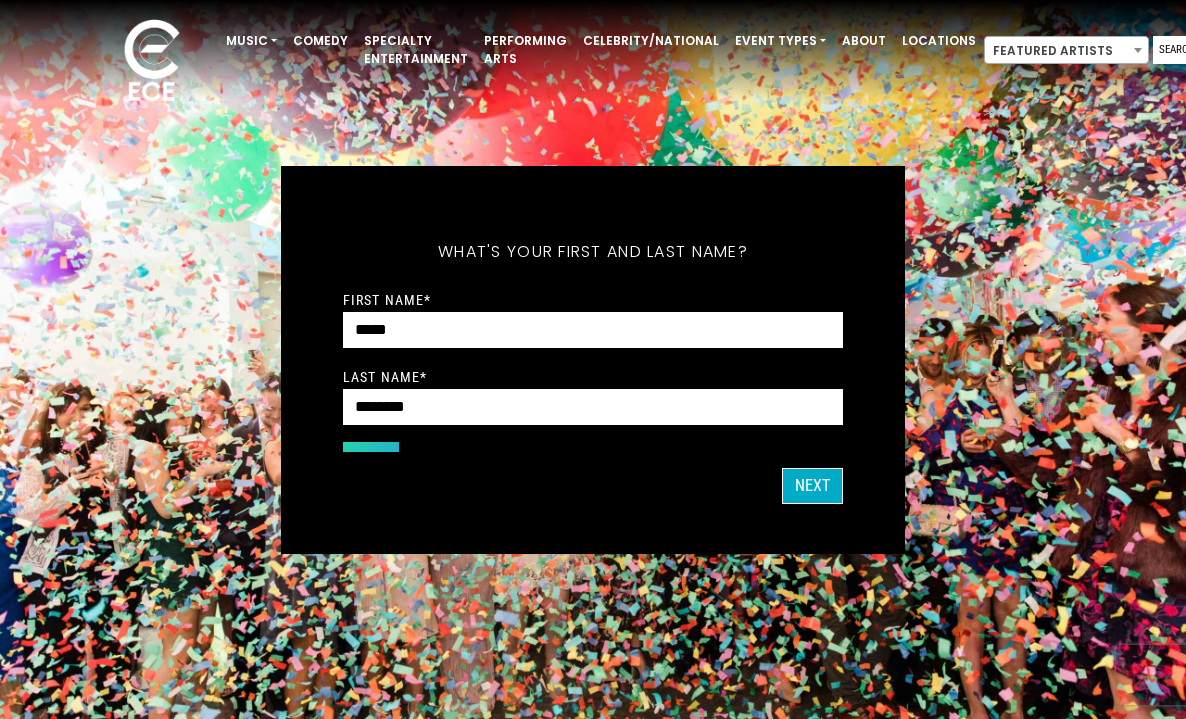 scroll, scrollTop: 0, scrollLeft: 0, axis: both 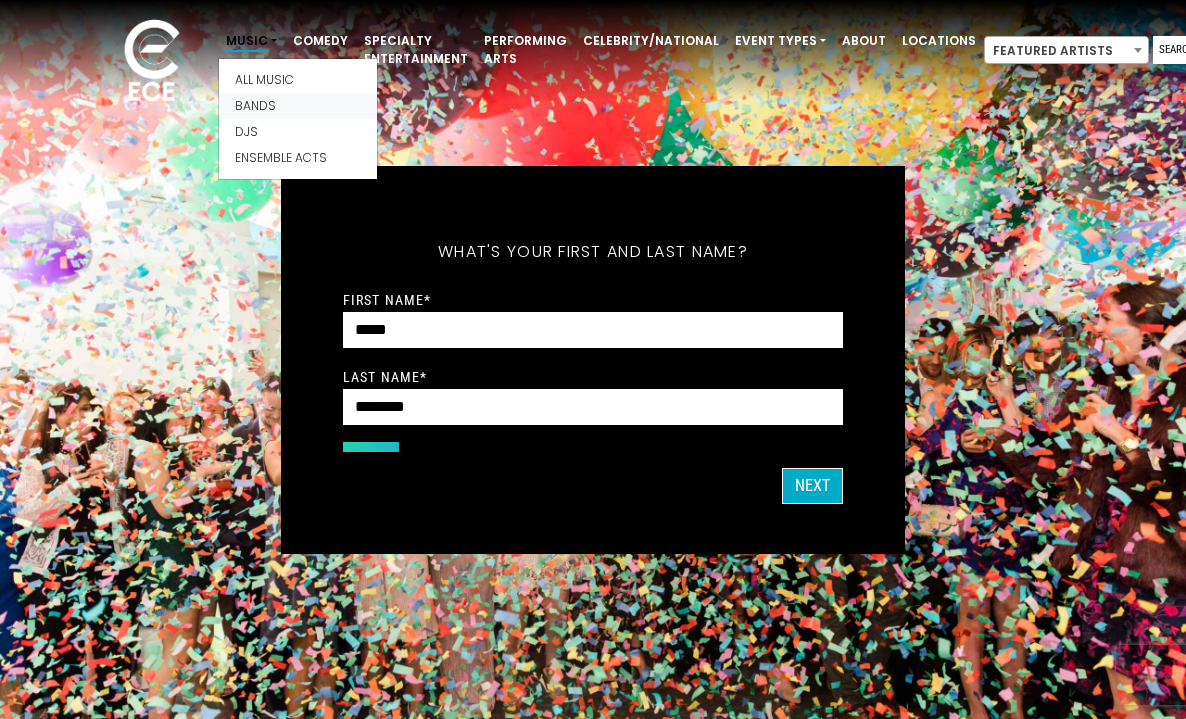 click on "Bands" at bounding box center [298, 106] 